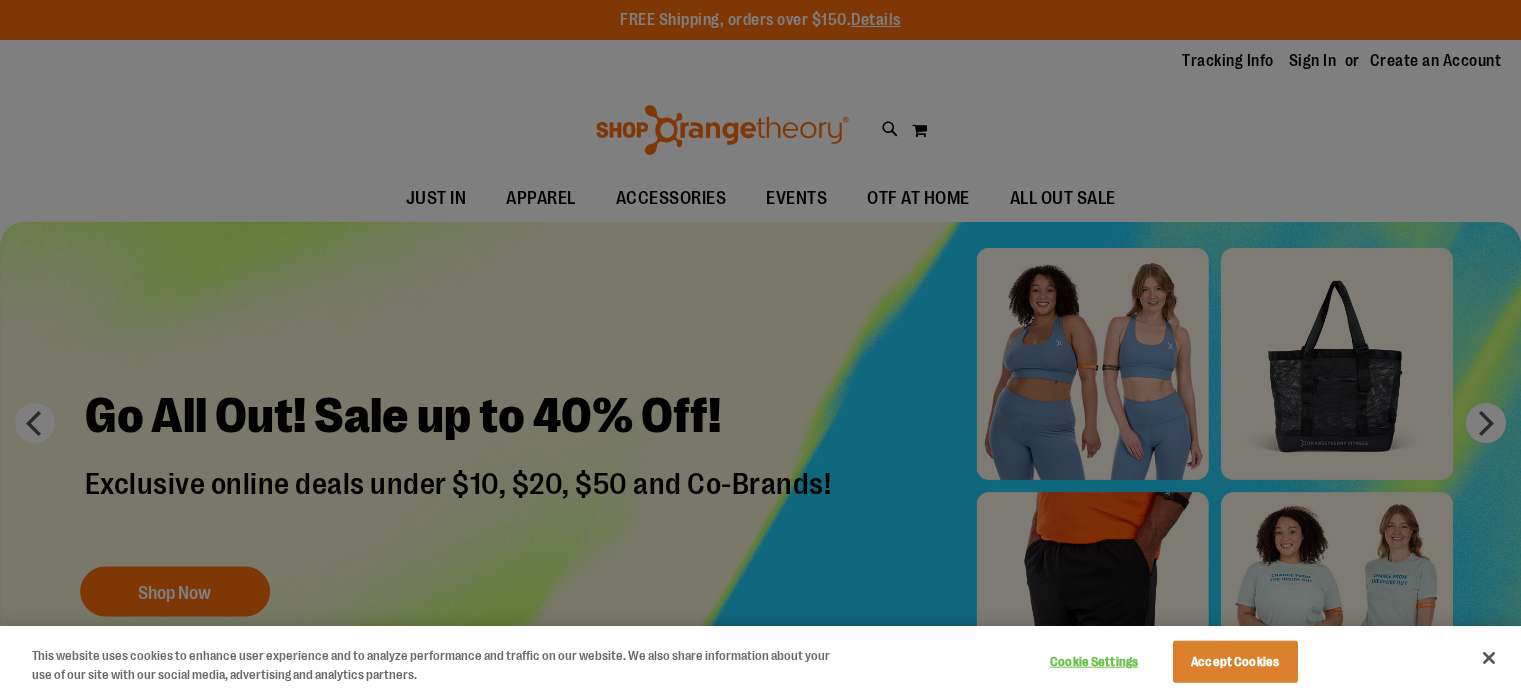 scroll, scrollTop: 0, scrollLeft: 0, axis: both 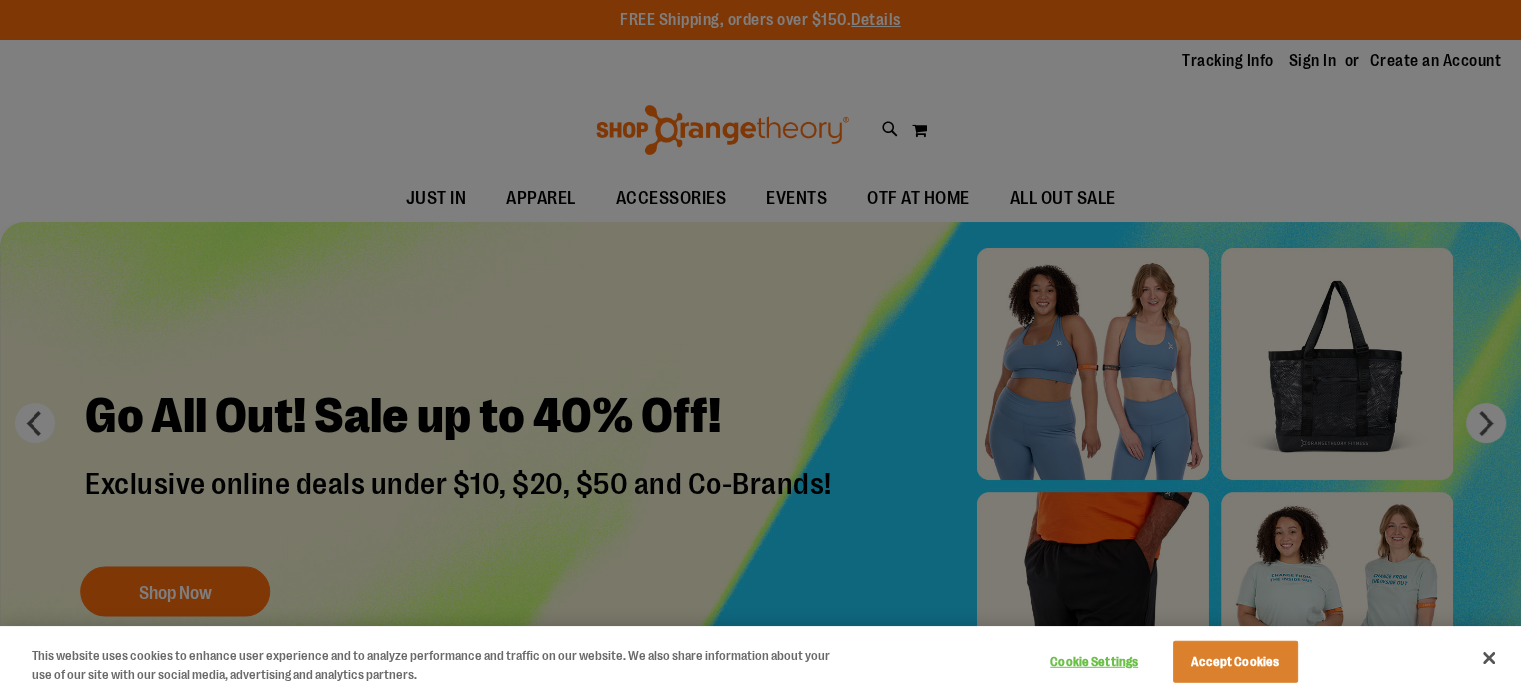 type on "**********" 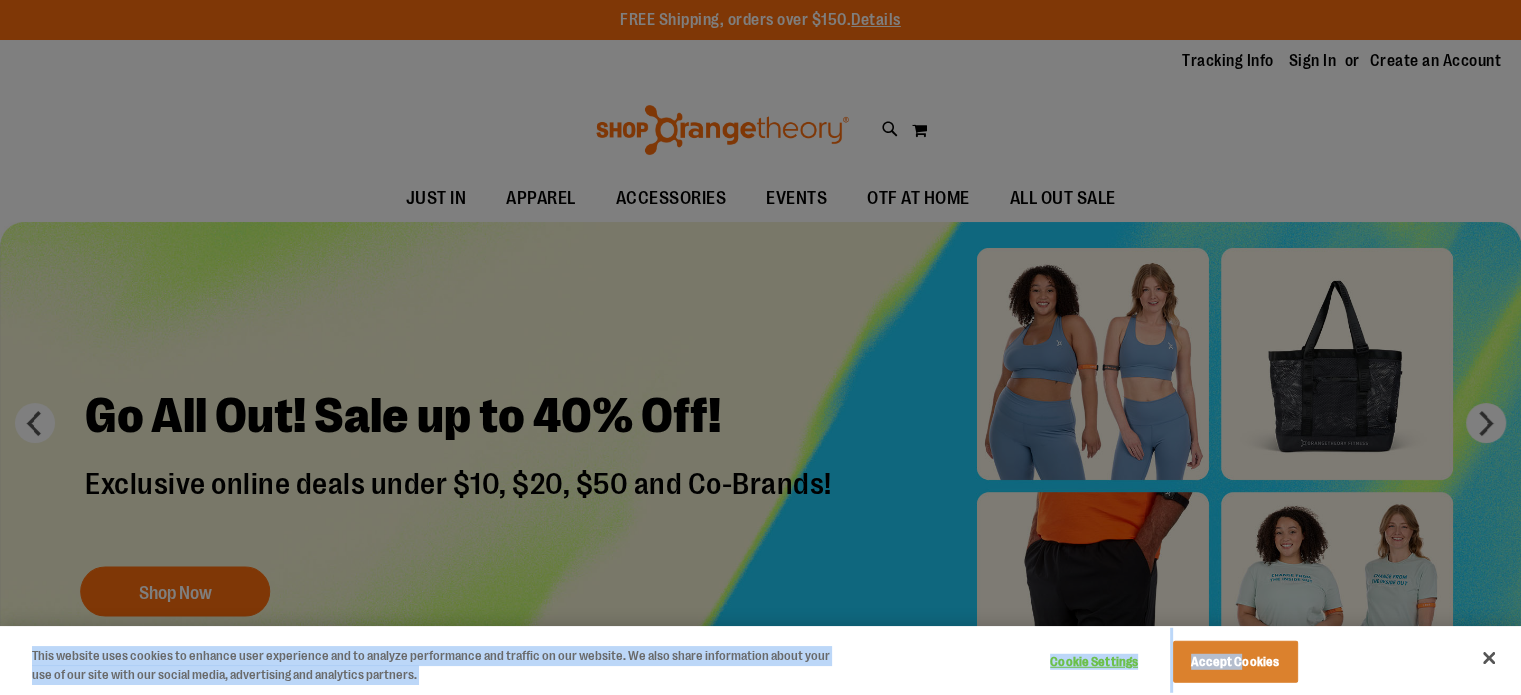 drag, startPoint x: 1308, startPoint y: 57, endPoint x: 1244, endPoint y: 656, distance: 602.4093 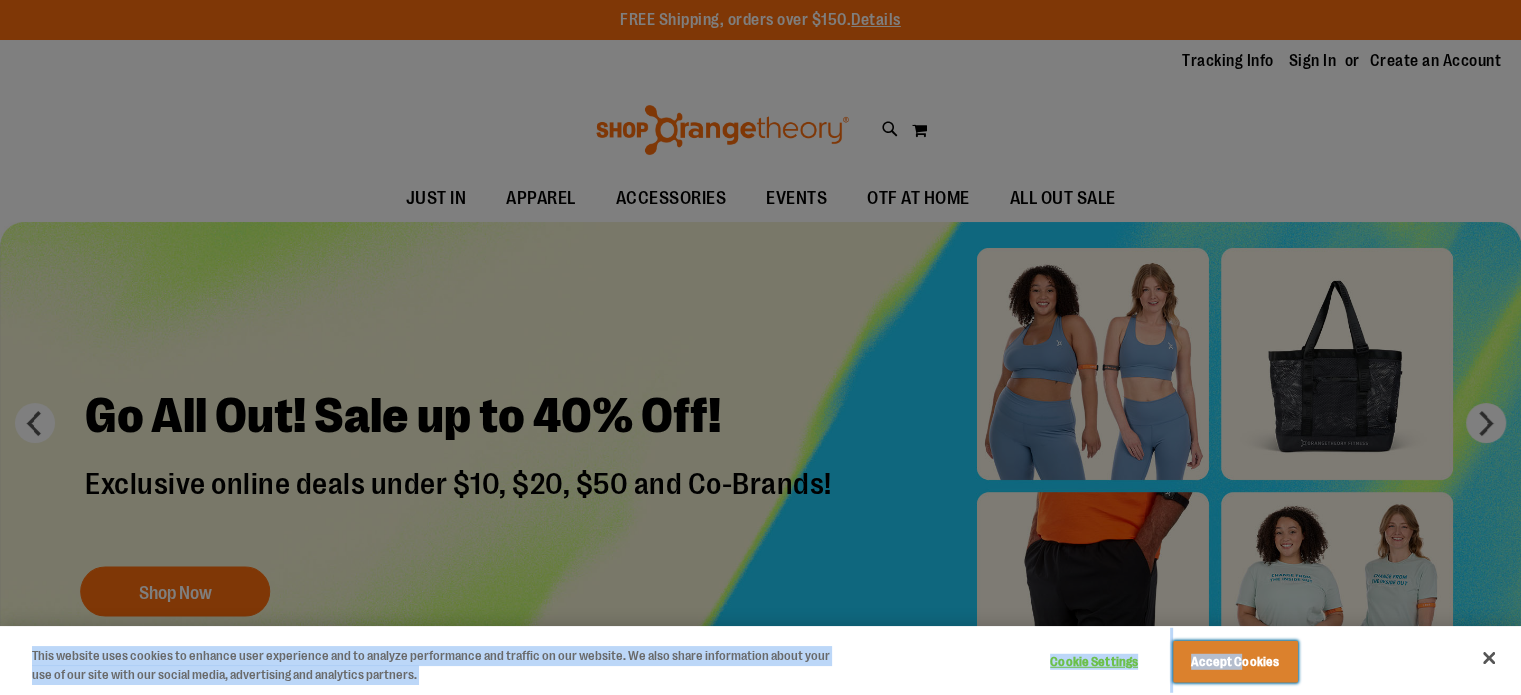 click on "Accept Cookies" at bounding box center (1235, 662) 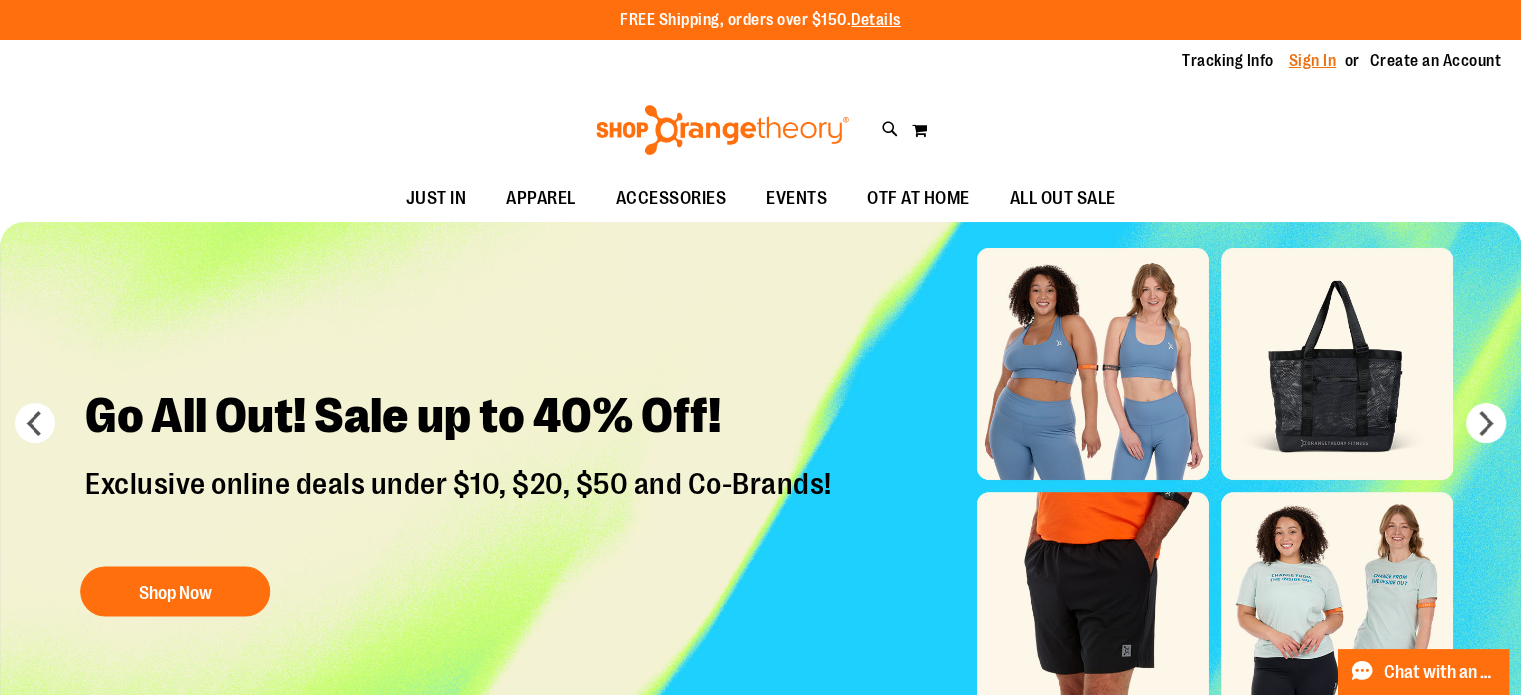 click on "Sign In" at bounding box center [1313, 61] 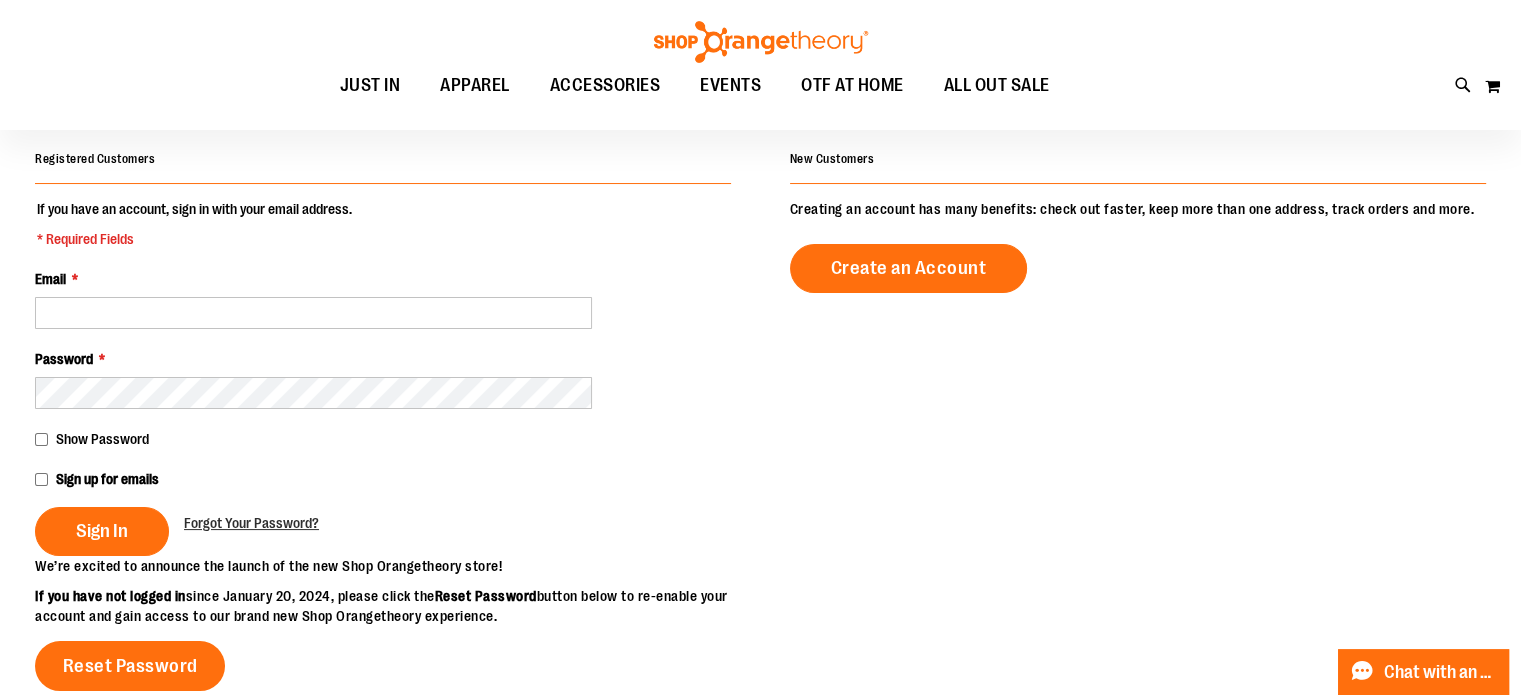 scroll, scrollTop: 148, scrollLeft: 0, axis: vertical 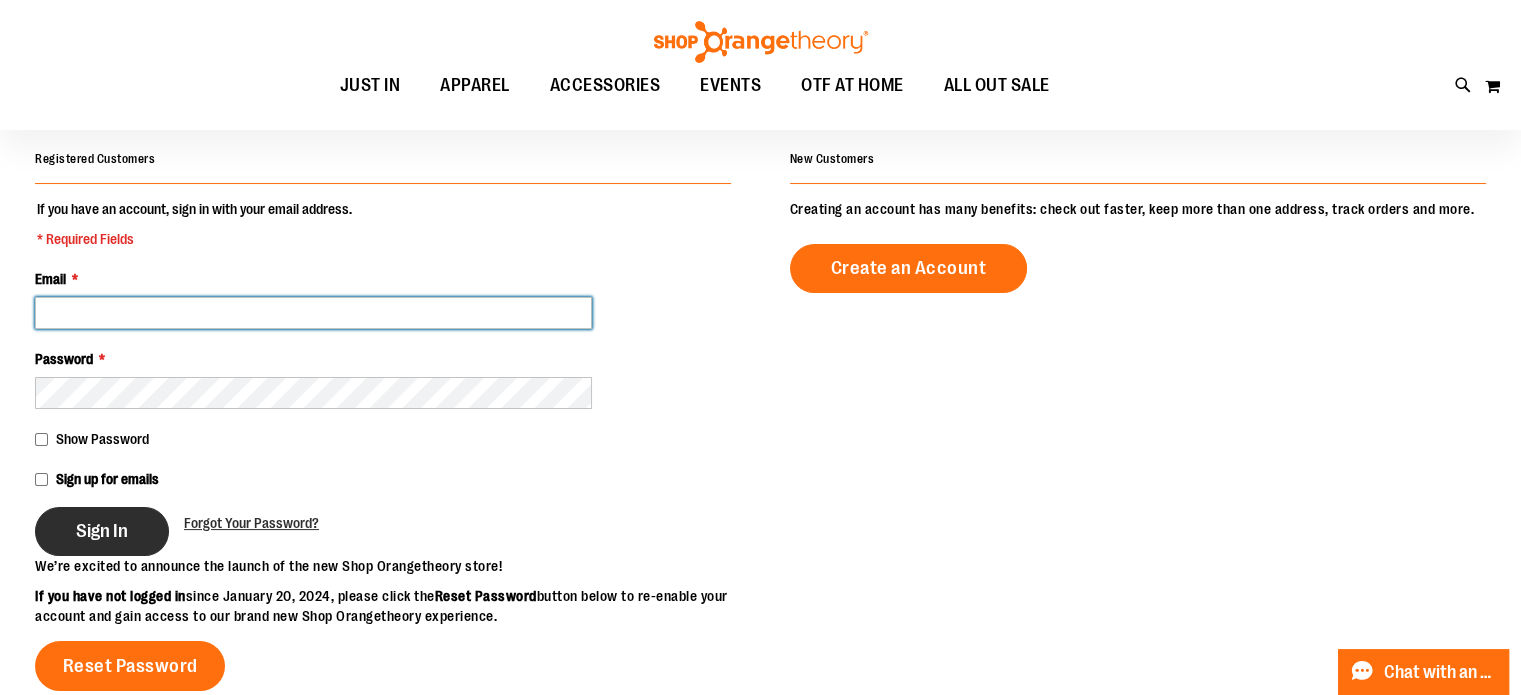 type on "**********" 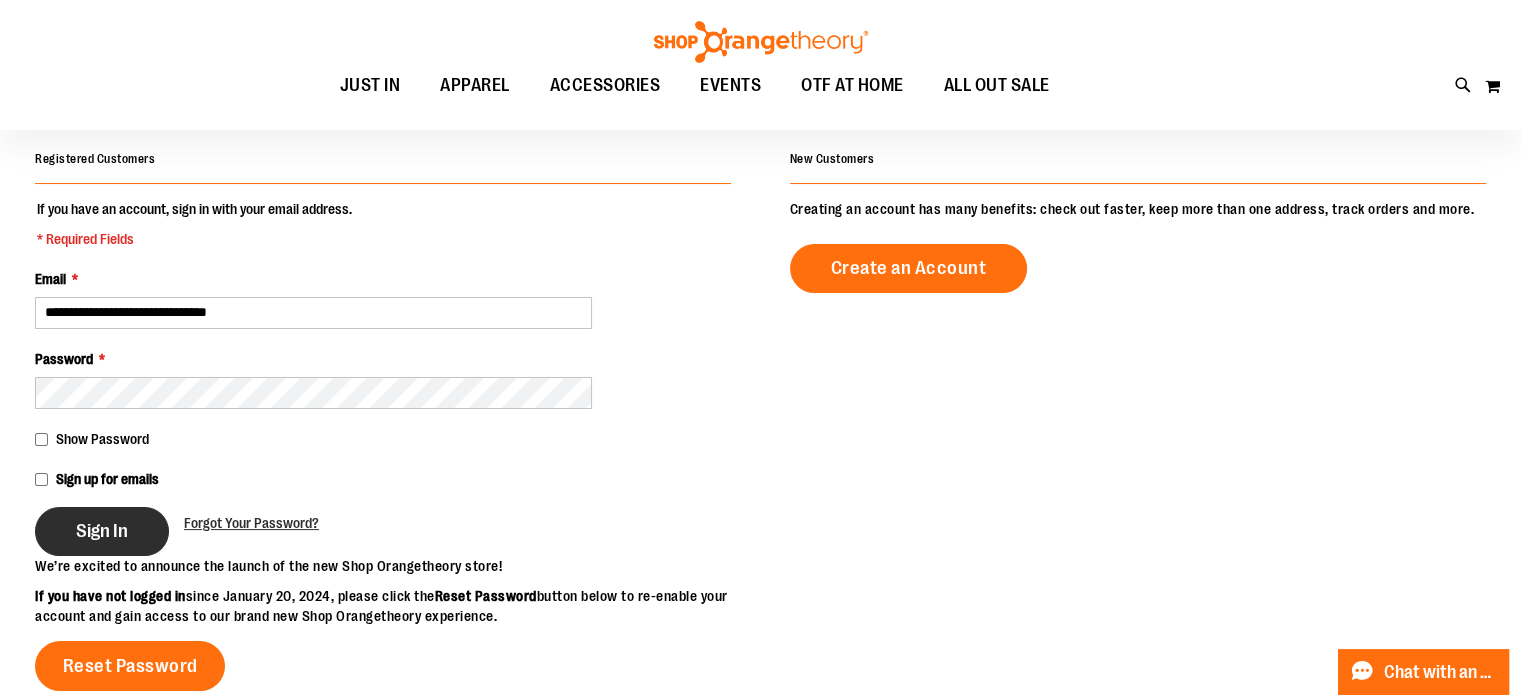type on "**********" 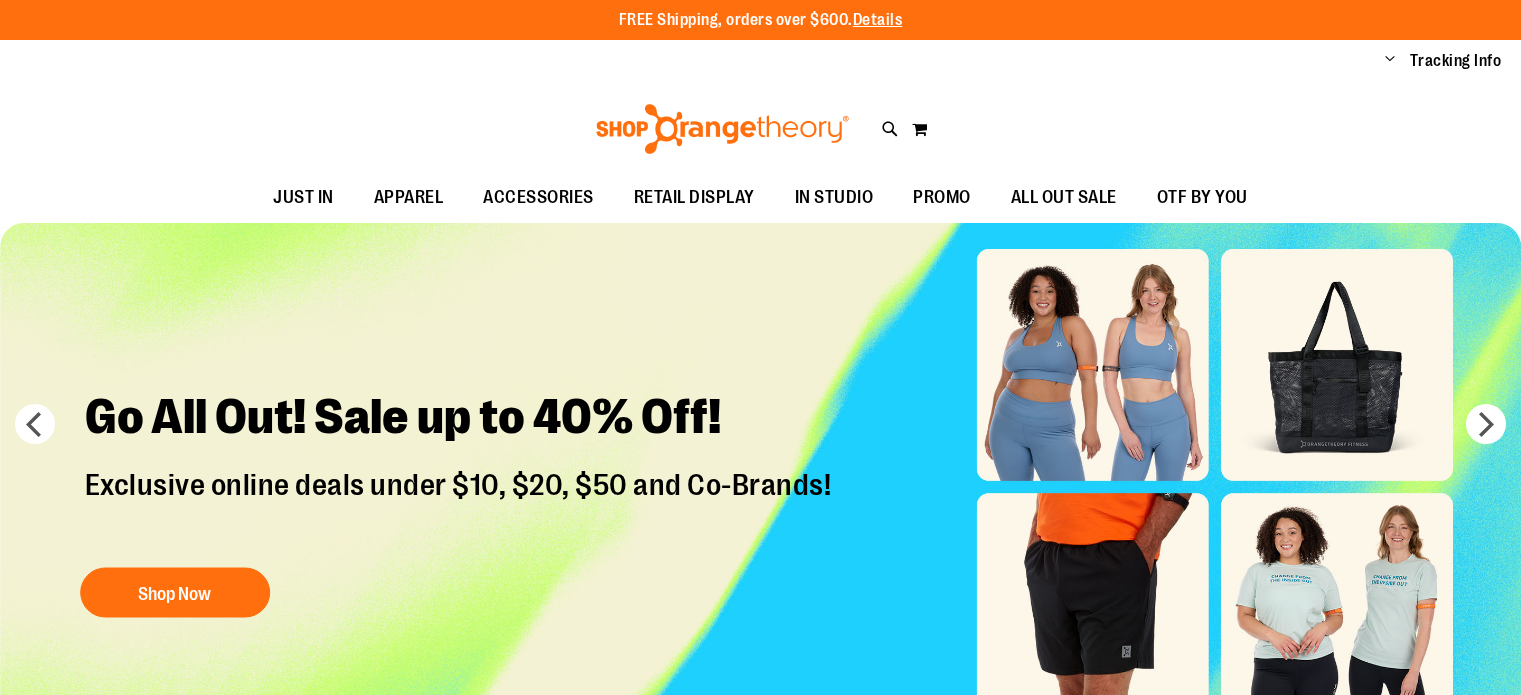 scroll, scrollTop: 0, scrollLeft: 0, axis: both 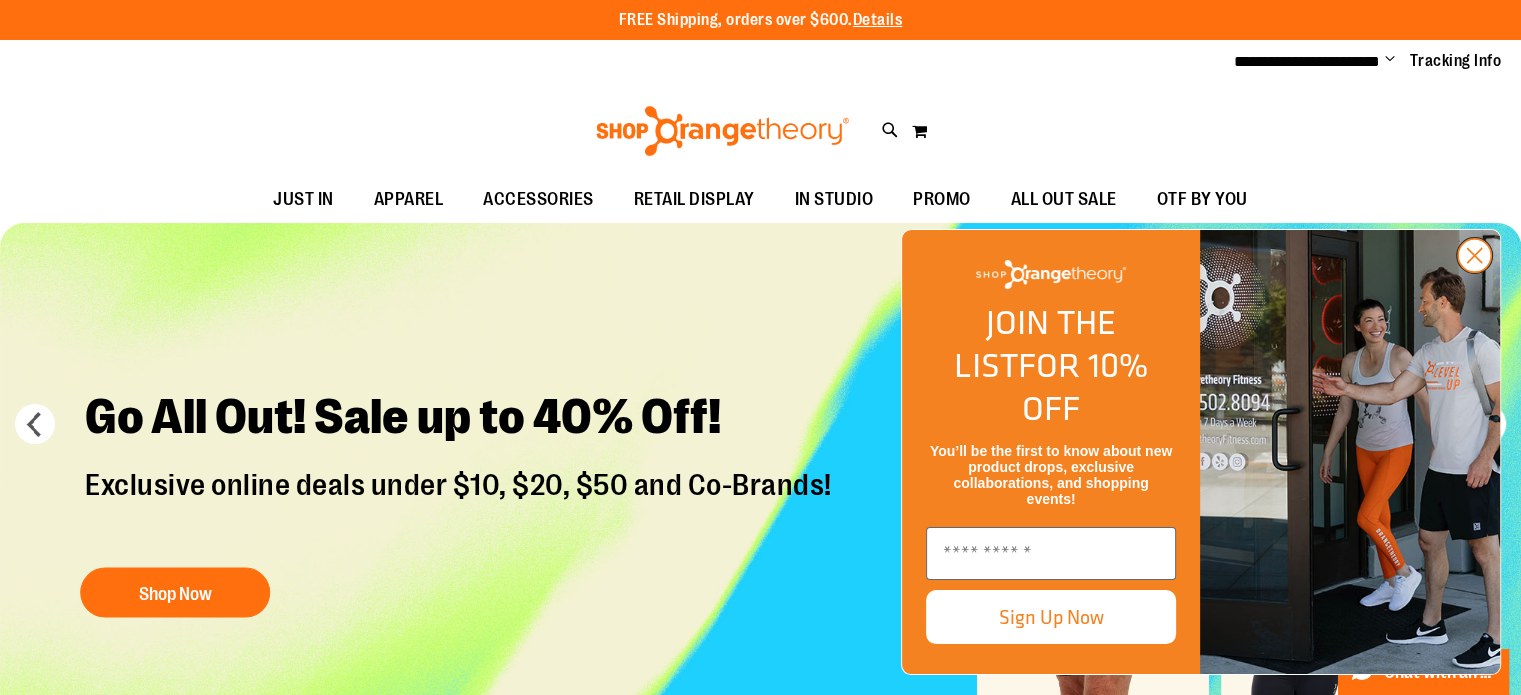 type on "**********" 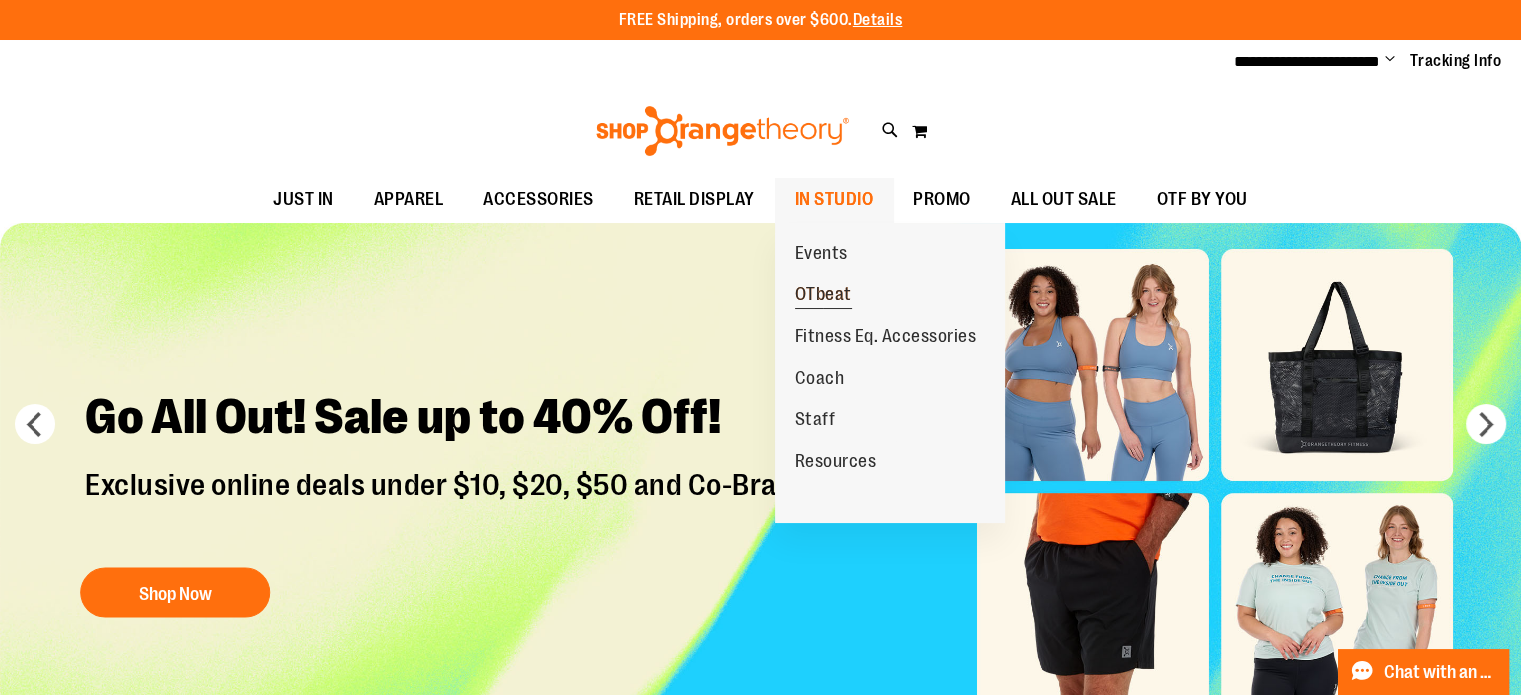 click on "OTbeat" at bounding box center (823, 296) 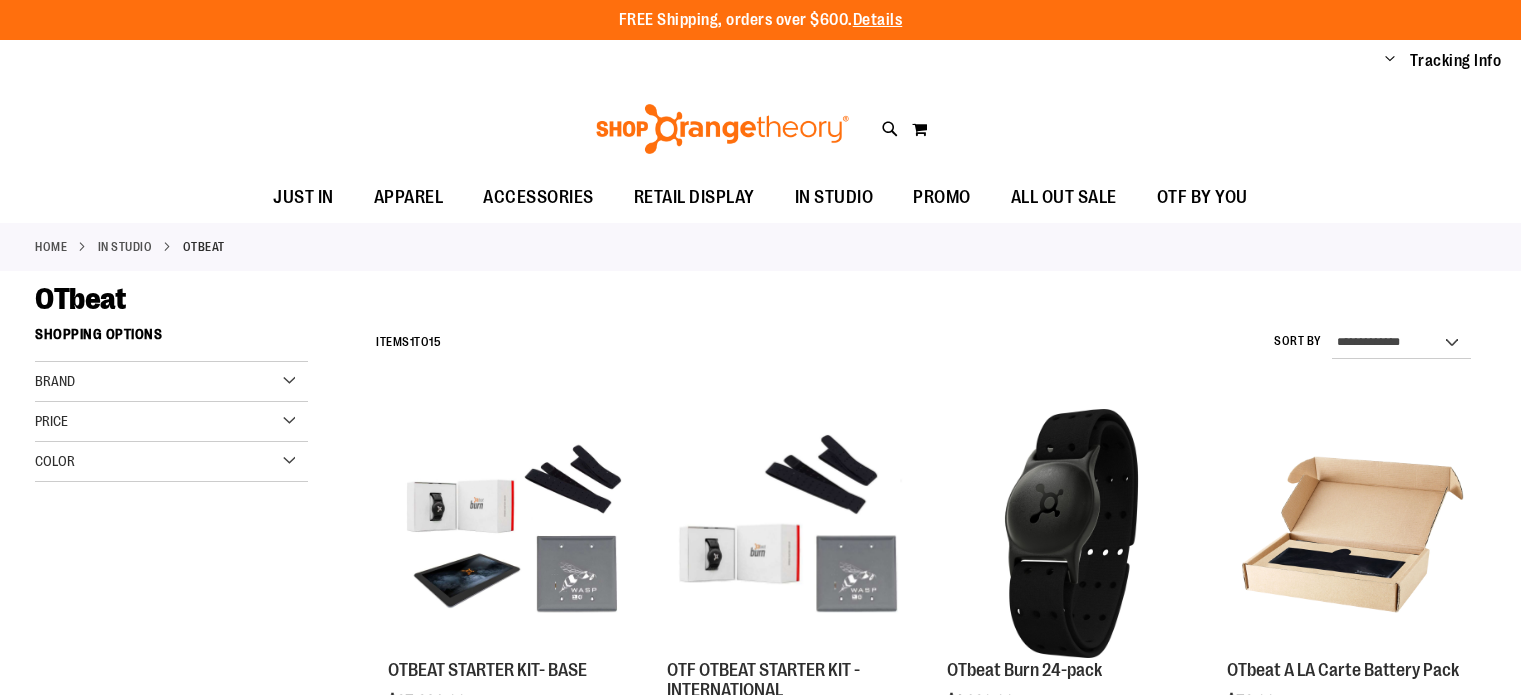 scroll, scrollTop: 0, scrollLeft: 0, axis: both 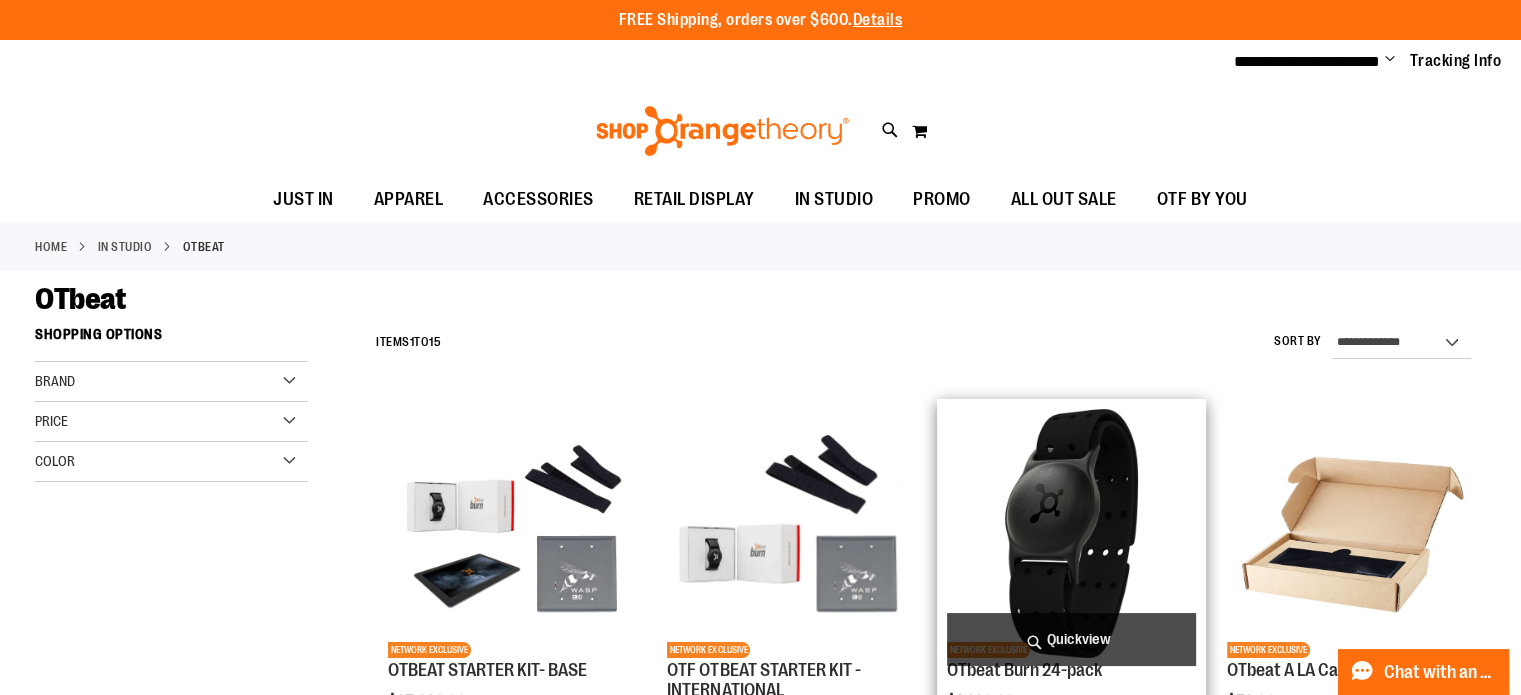 type on "**********" 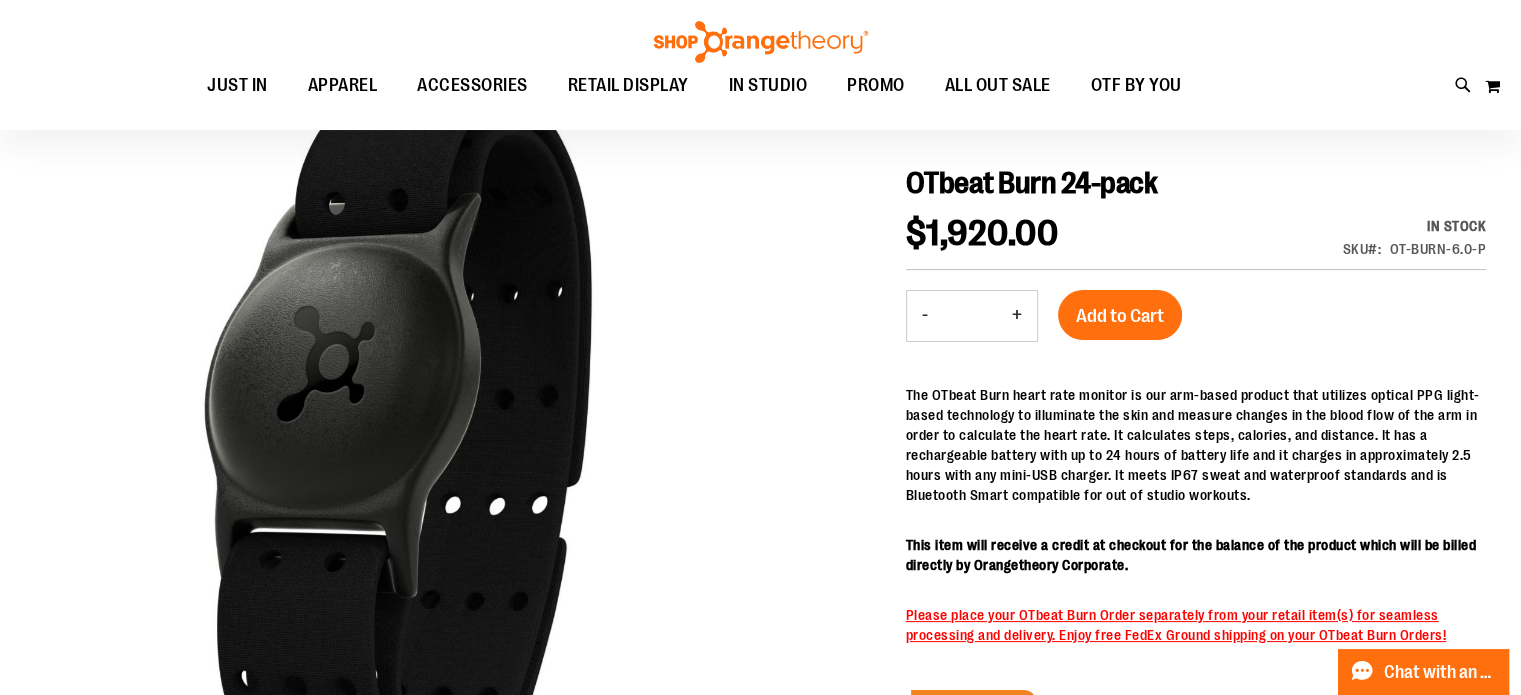 scroll, scrollTop: 220, scrollLeft: 0, axis: vertical 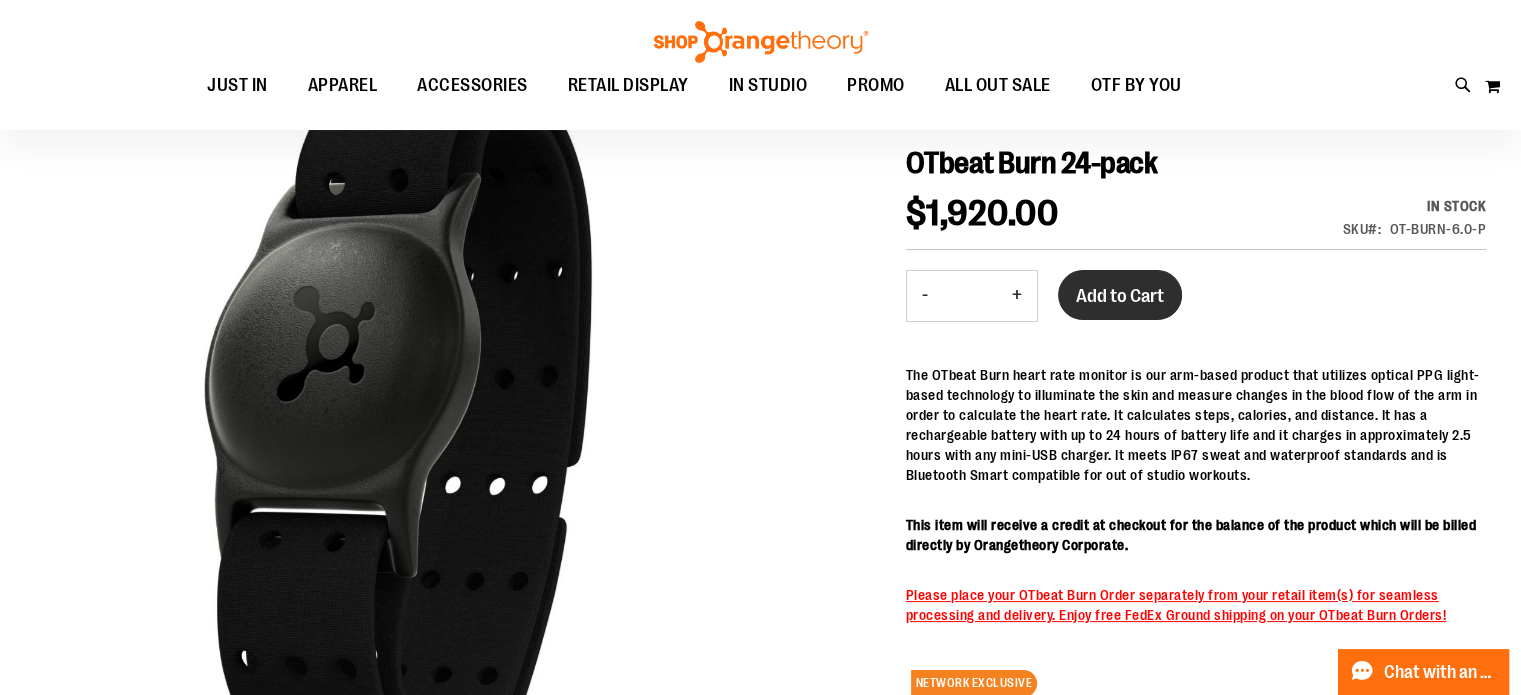 type on "**********" 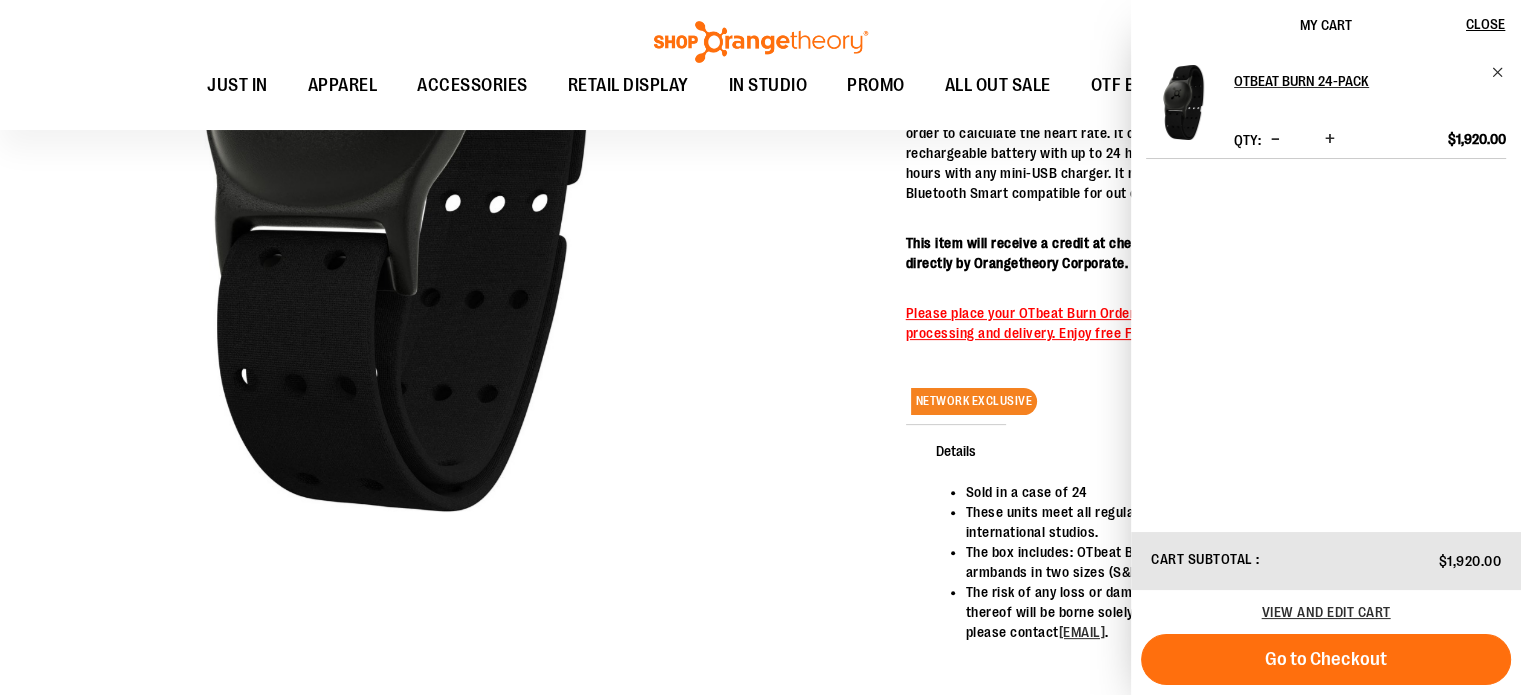 scroll, scrollTop: 503, scrollLeft: 0, axis: vertical 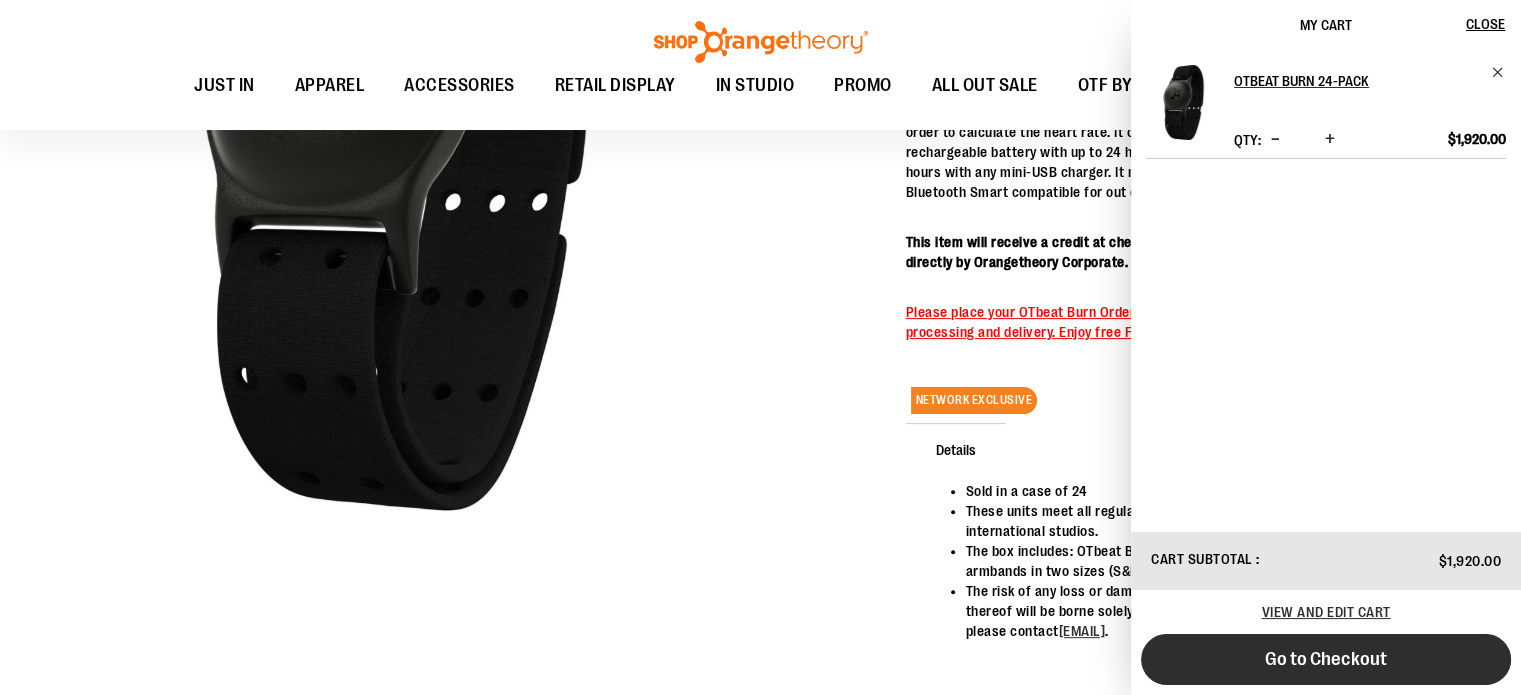 click on "Go to Checkout" at bounding box center (1326, 659) 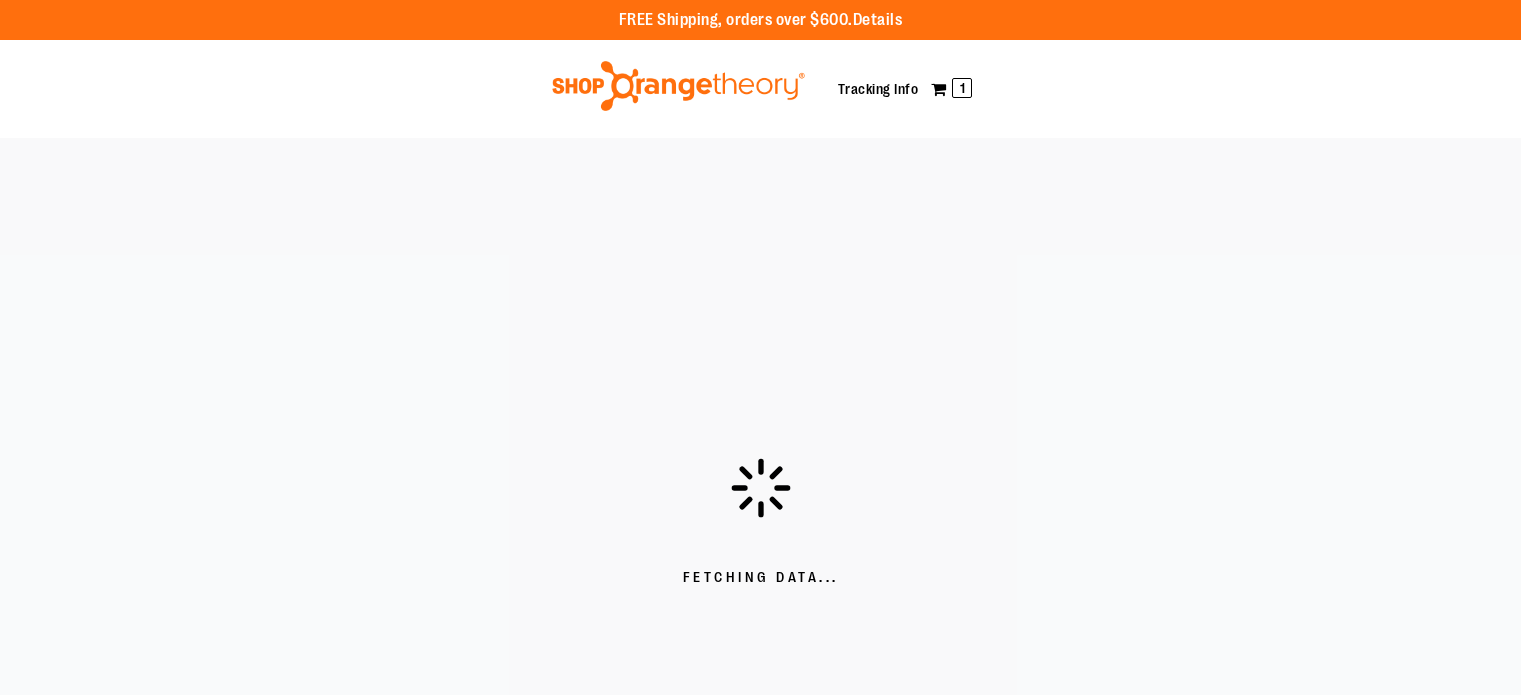 scroll, scrollTop: 0, scrollLeft: 0, axis: both 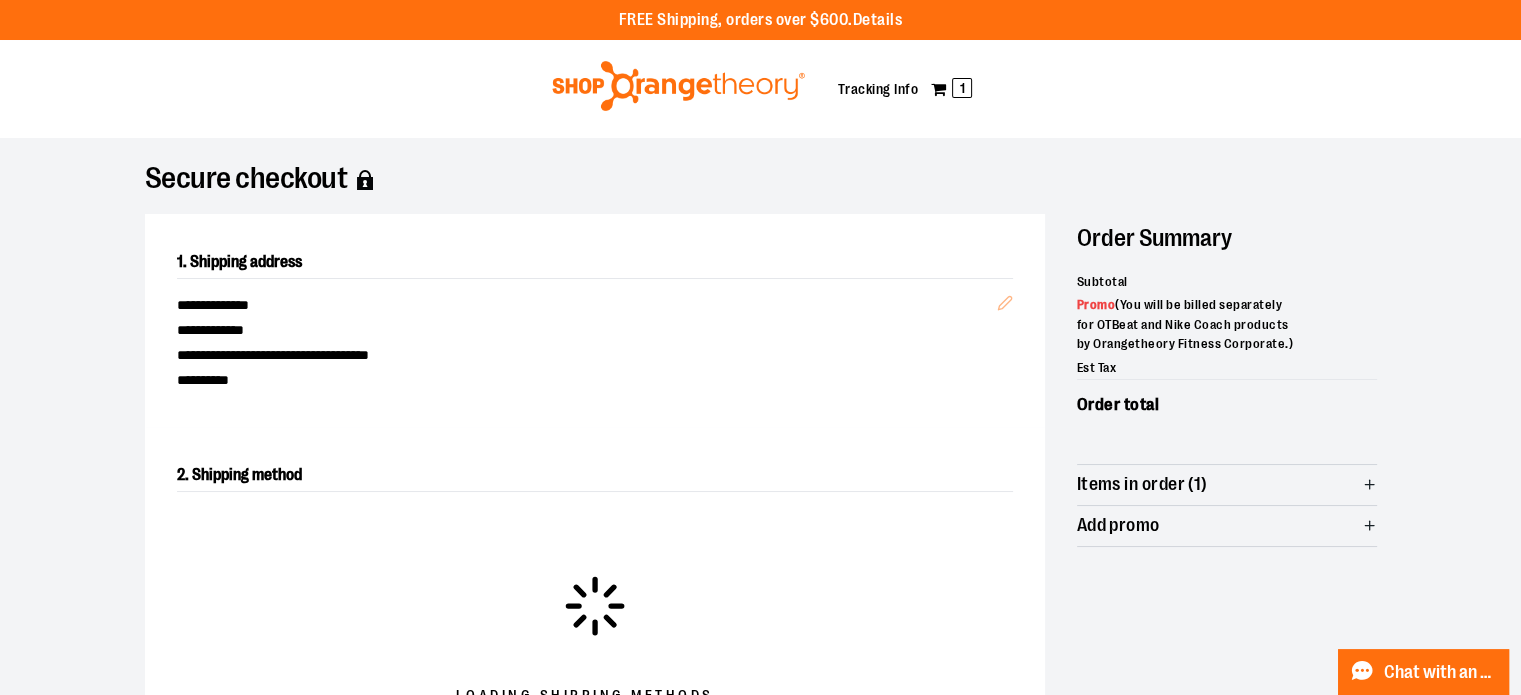 click on "**********" at bounding box center (595, 337) 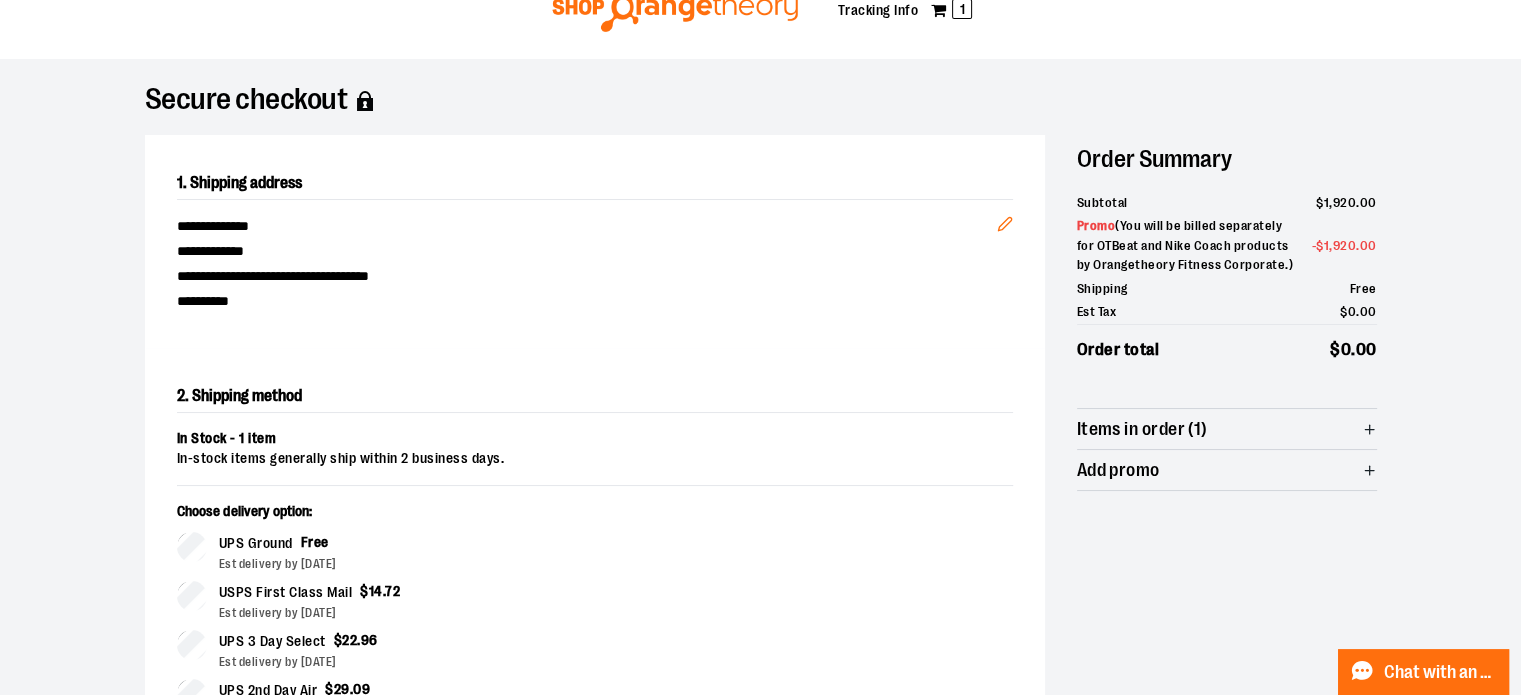 scroll, scrollTop: 77, scrollLeft: 0, axis: vertical 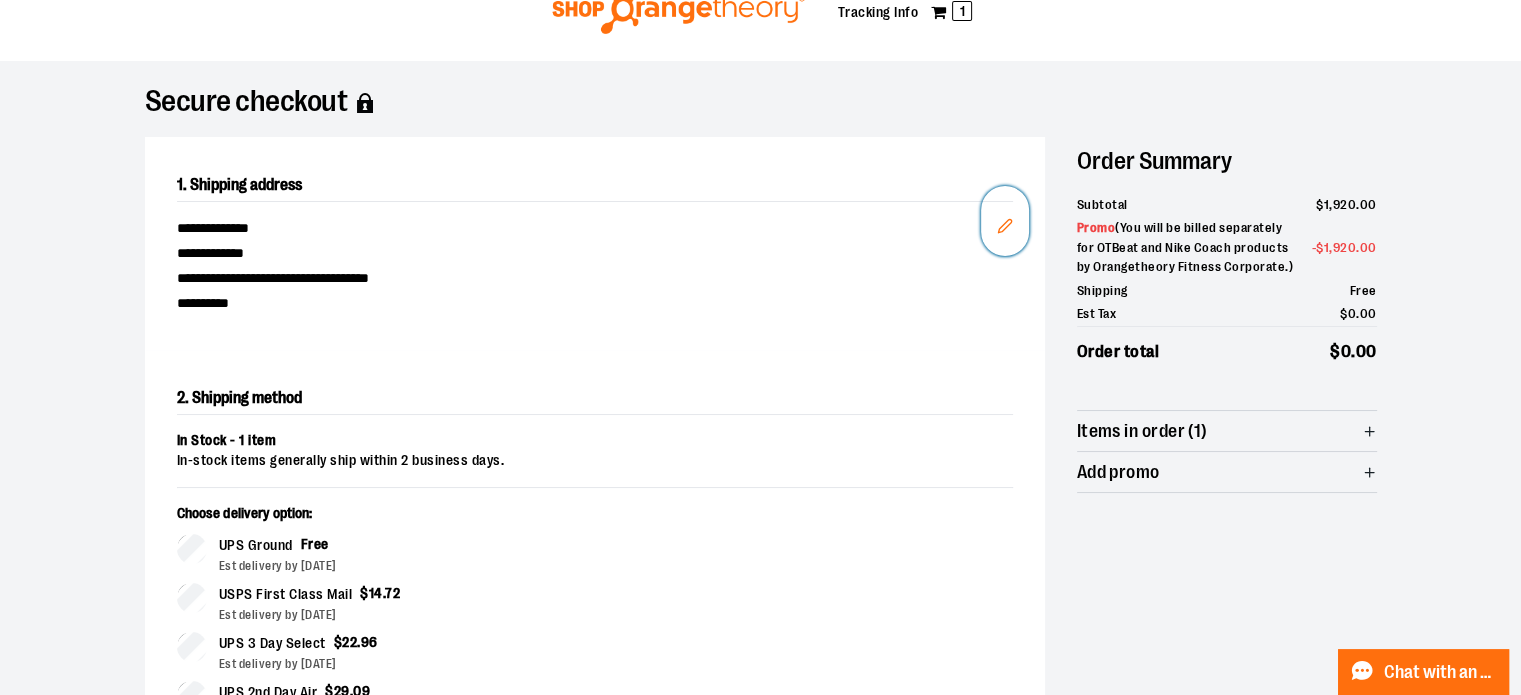 click 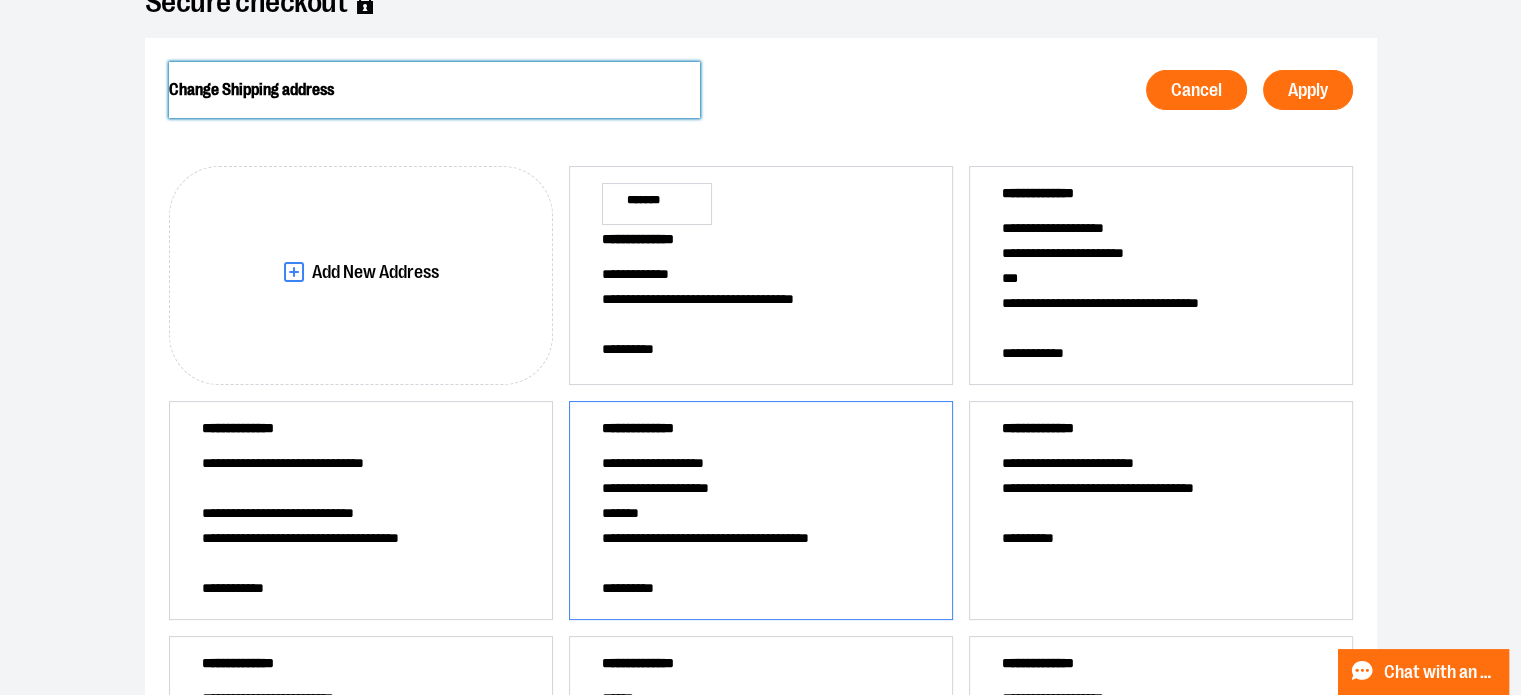 scroll, scrollTop: 177, scrollLeft: 0, axis: vertical 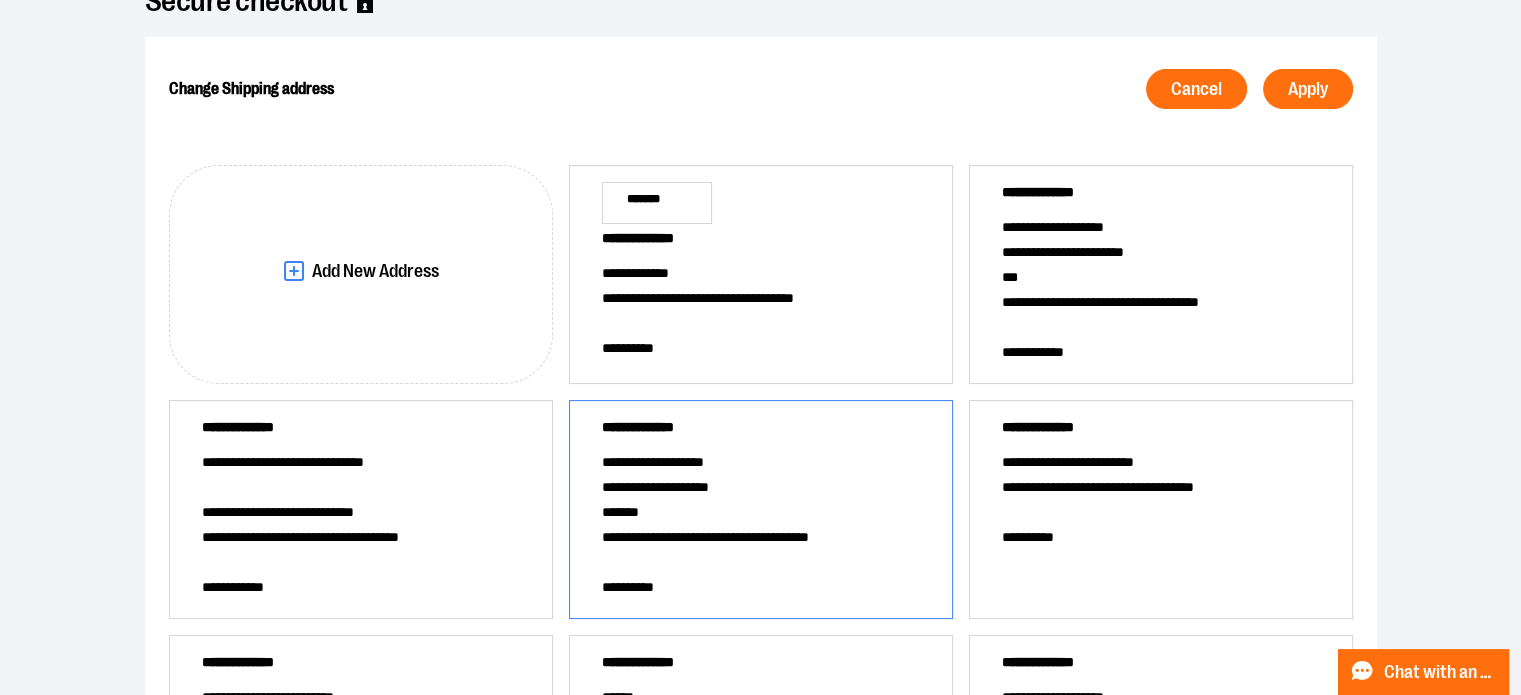 click on "**********" at bounding box center (748, 489) 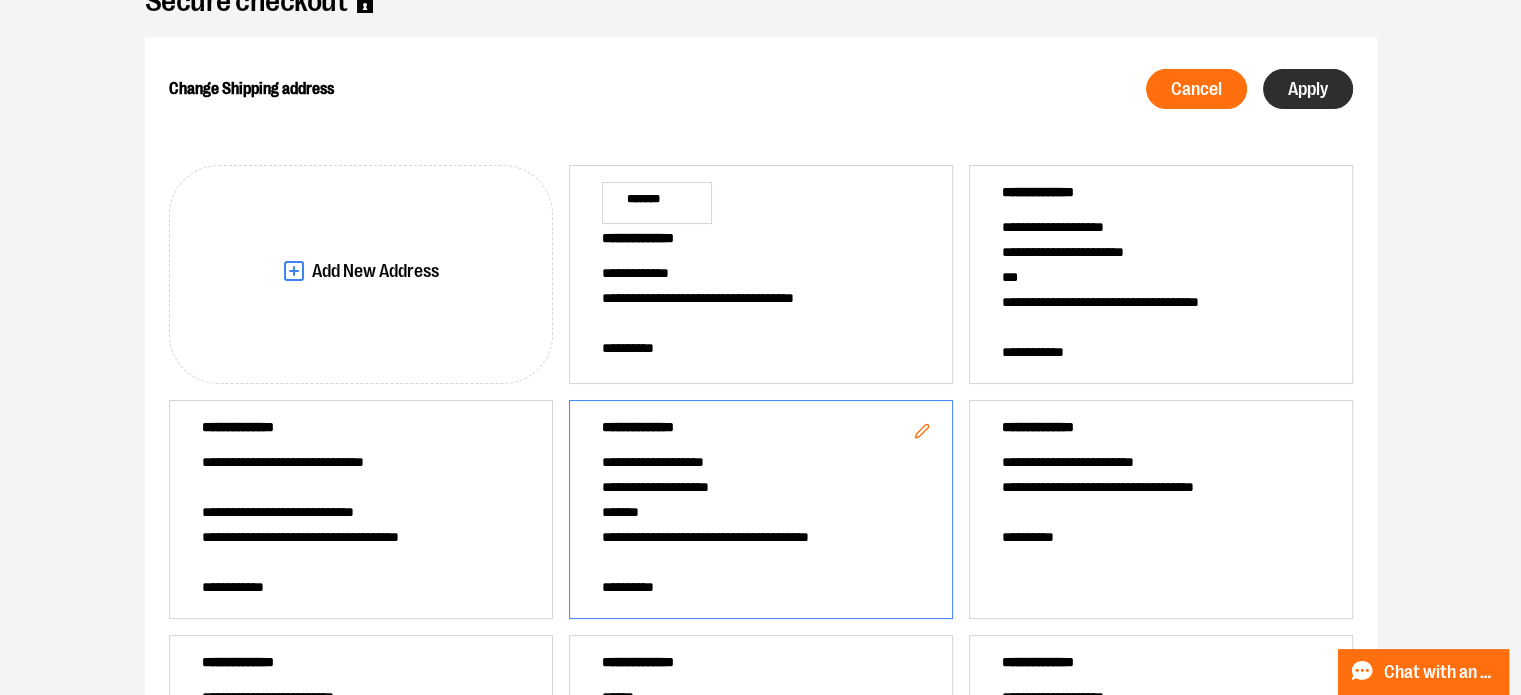 click on "Apply" at bounding box center (1308, 89) 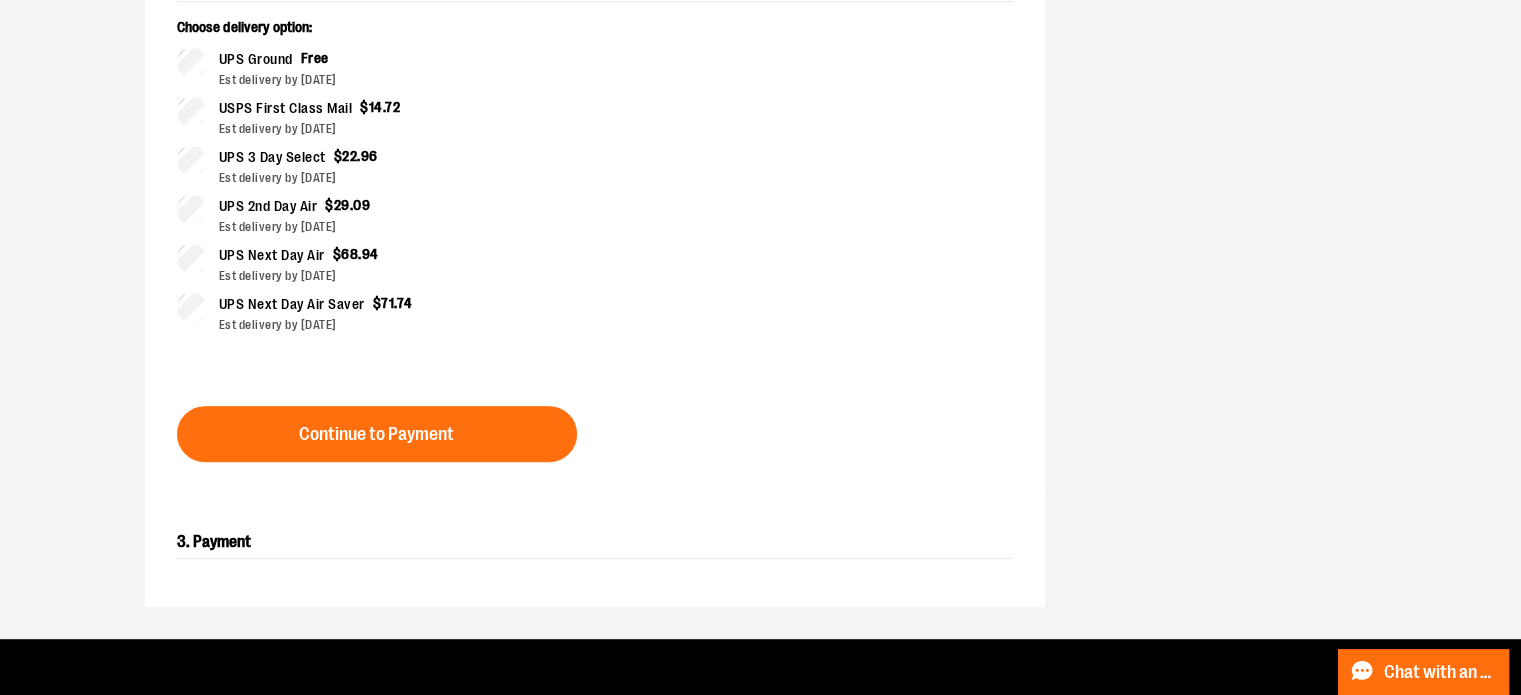 scroll, scrollTop: 659, scrollLeft: 0, axis: vertical 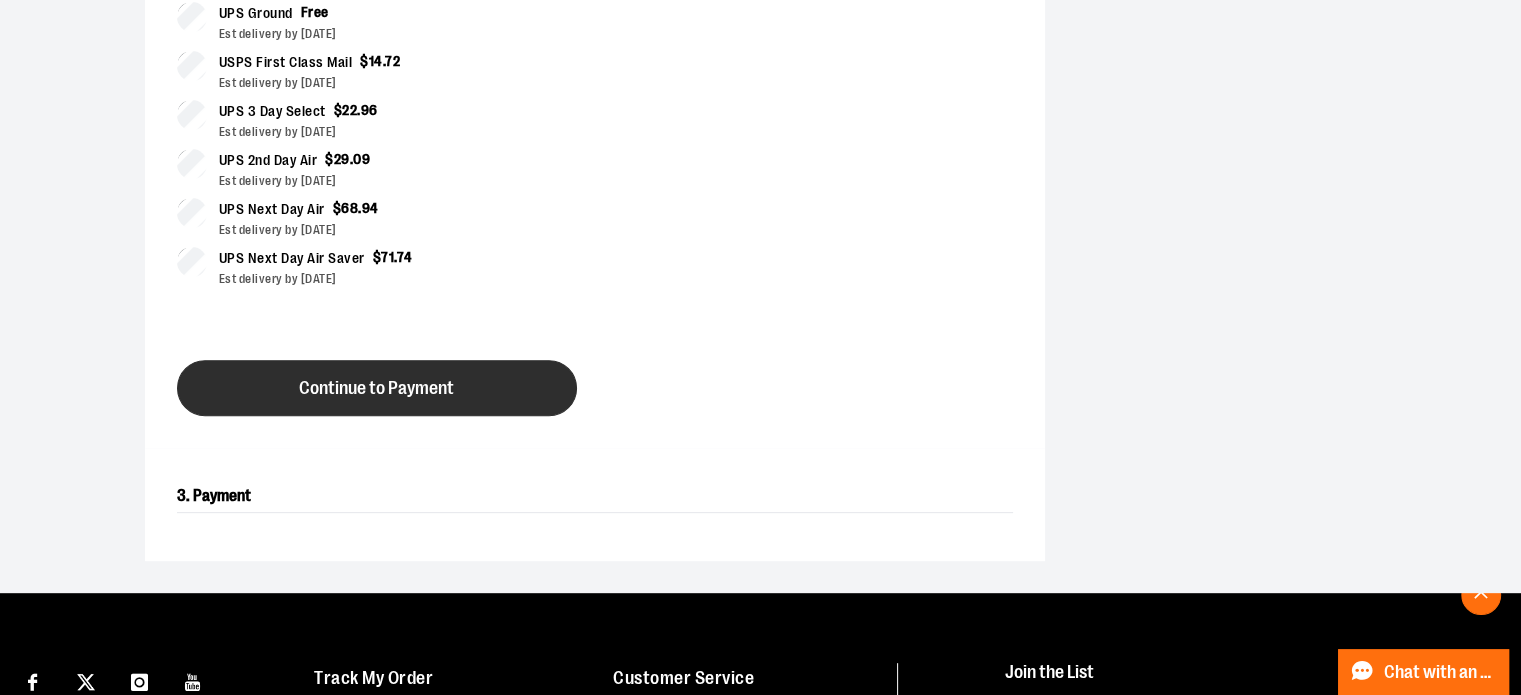 click on "Continue to Payment" at bounding box center (377, 388) 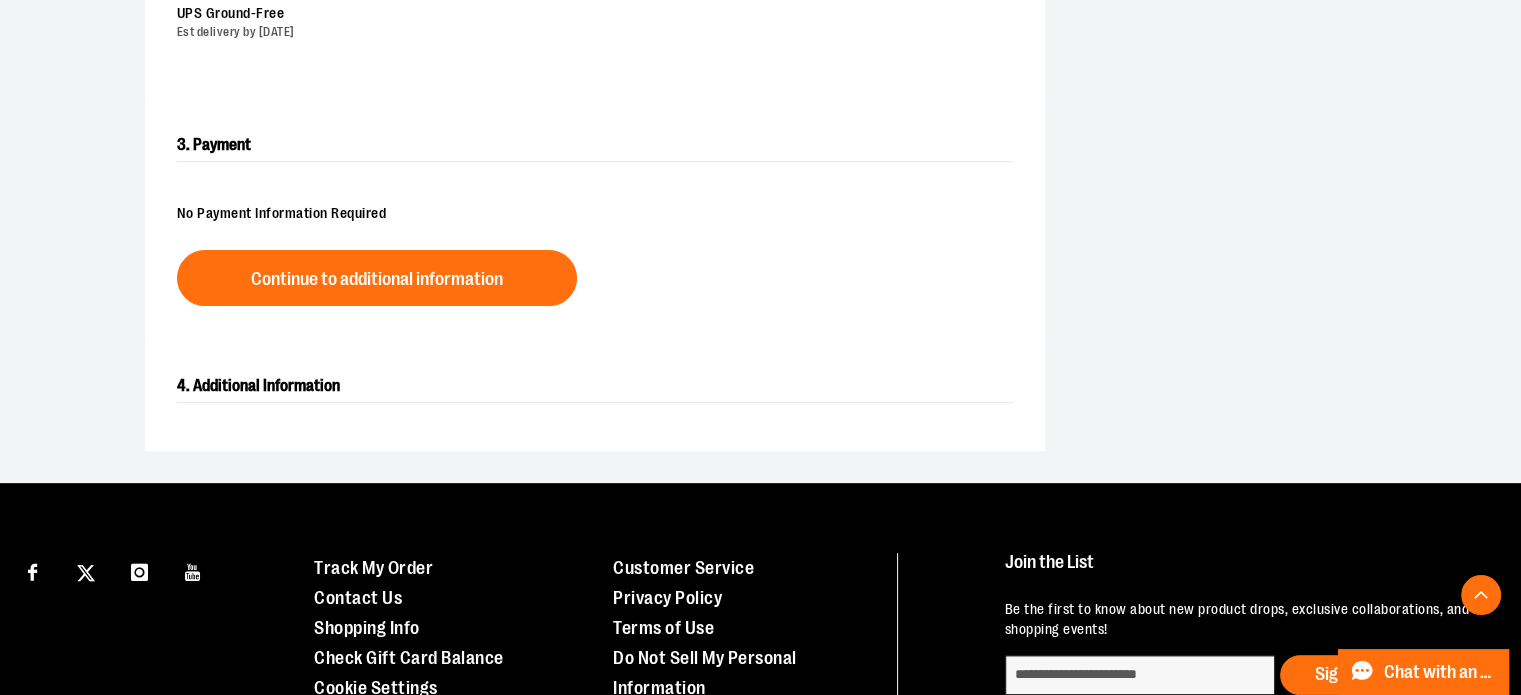 scroll, scrollTop: 559, scrollLeft: 0, axis: vertical 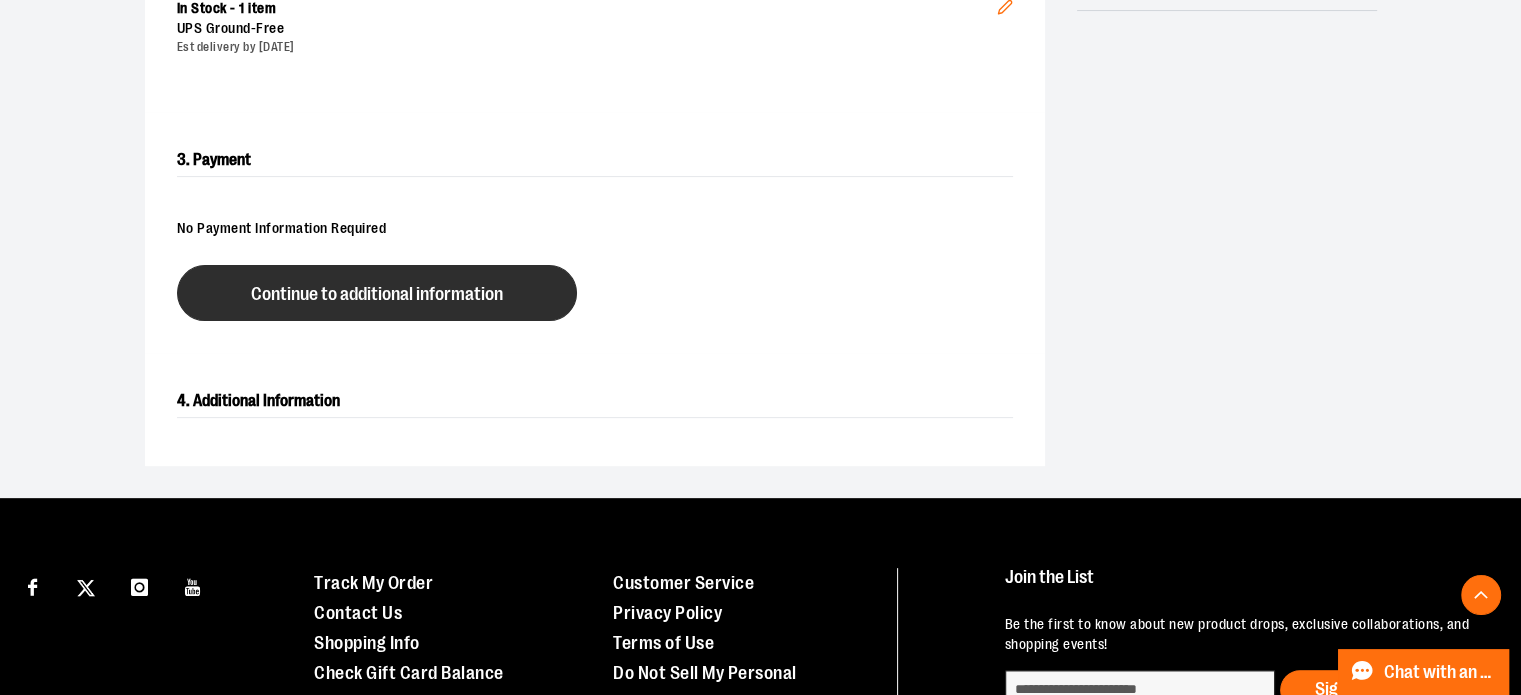 click on "Continue to additional information" at bounding box center [377, 294] 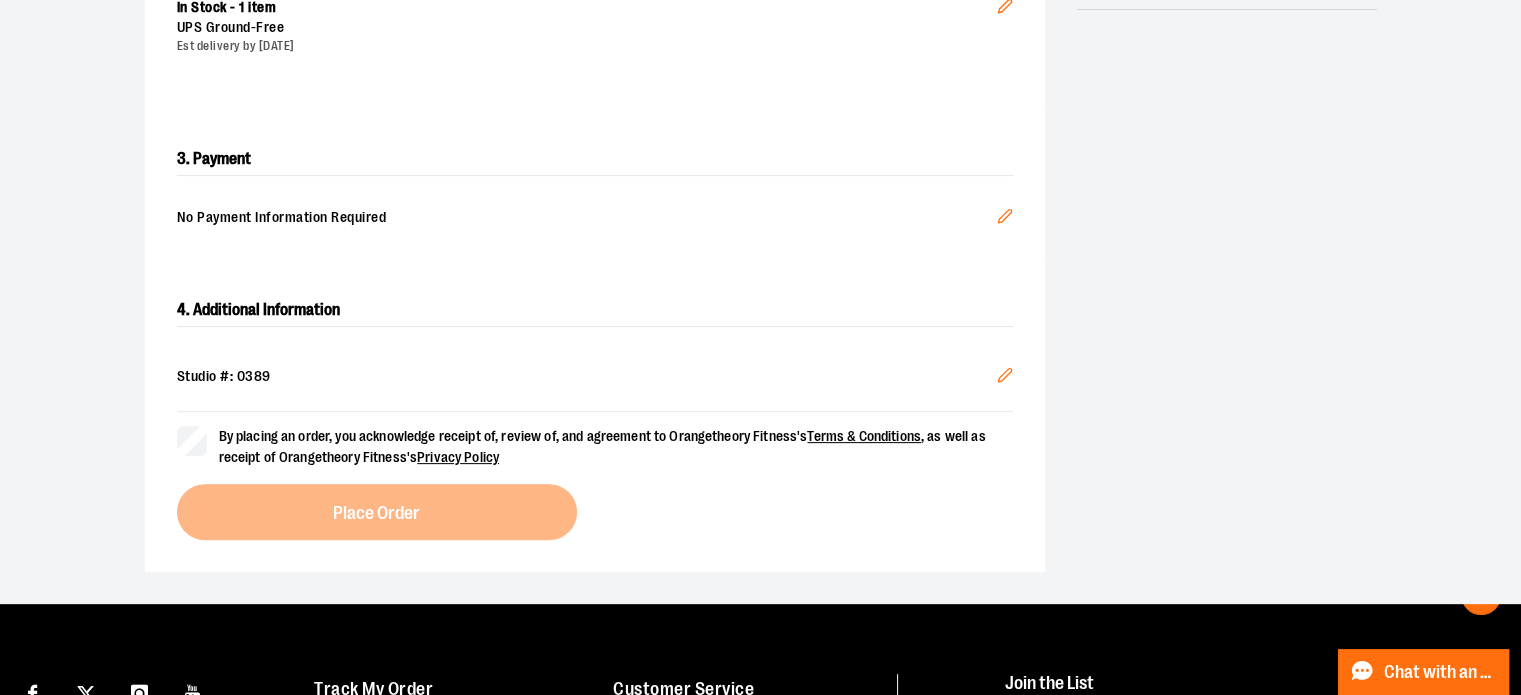 scroll, scrollTop: 562, scrollLeft: 0, axis: vertical 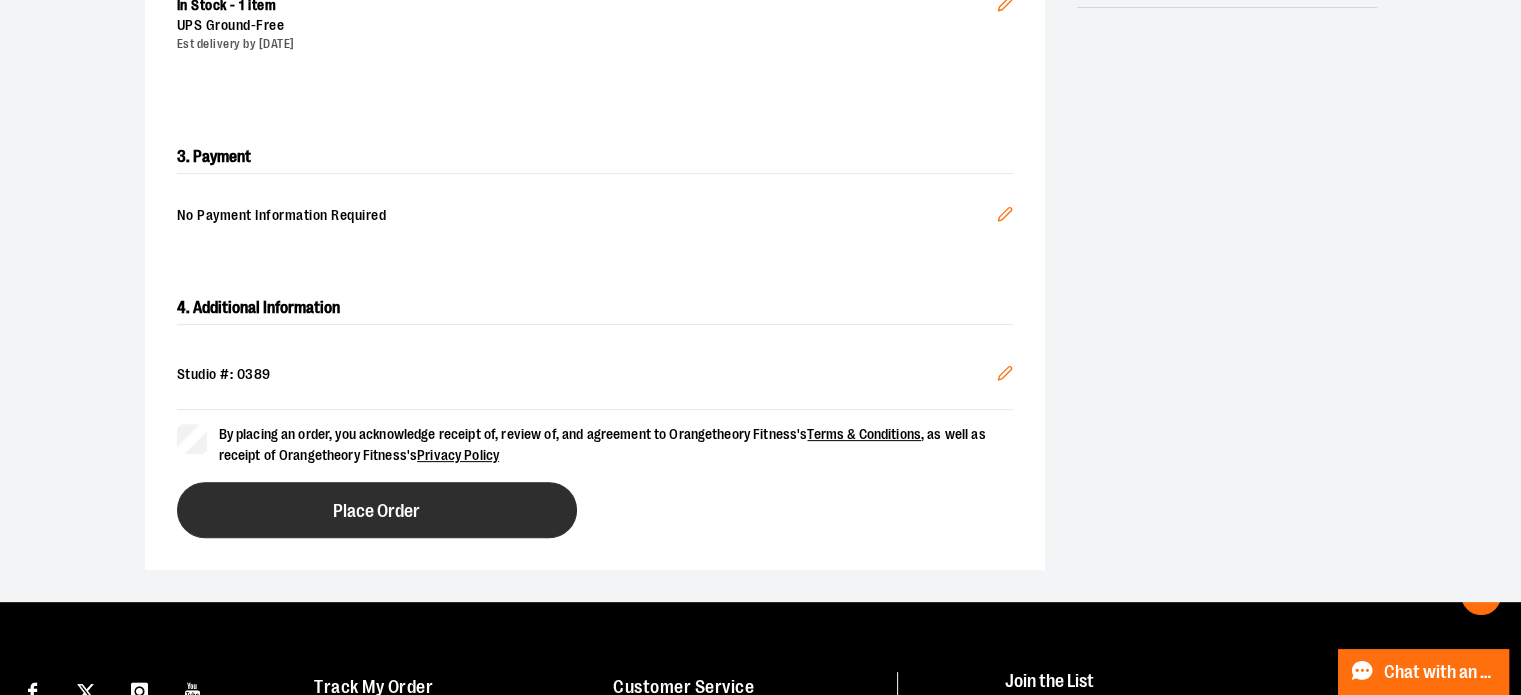 click on "Place Order" at bounding box center [377, 510] 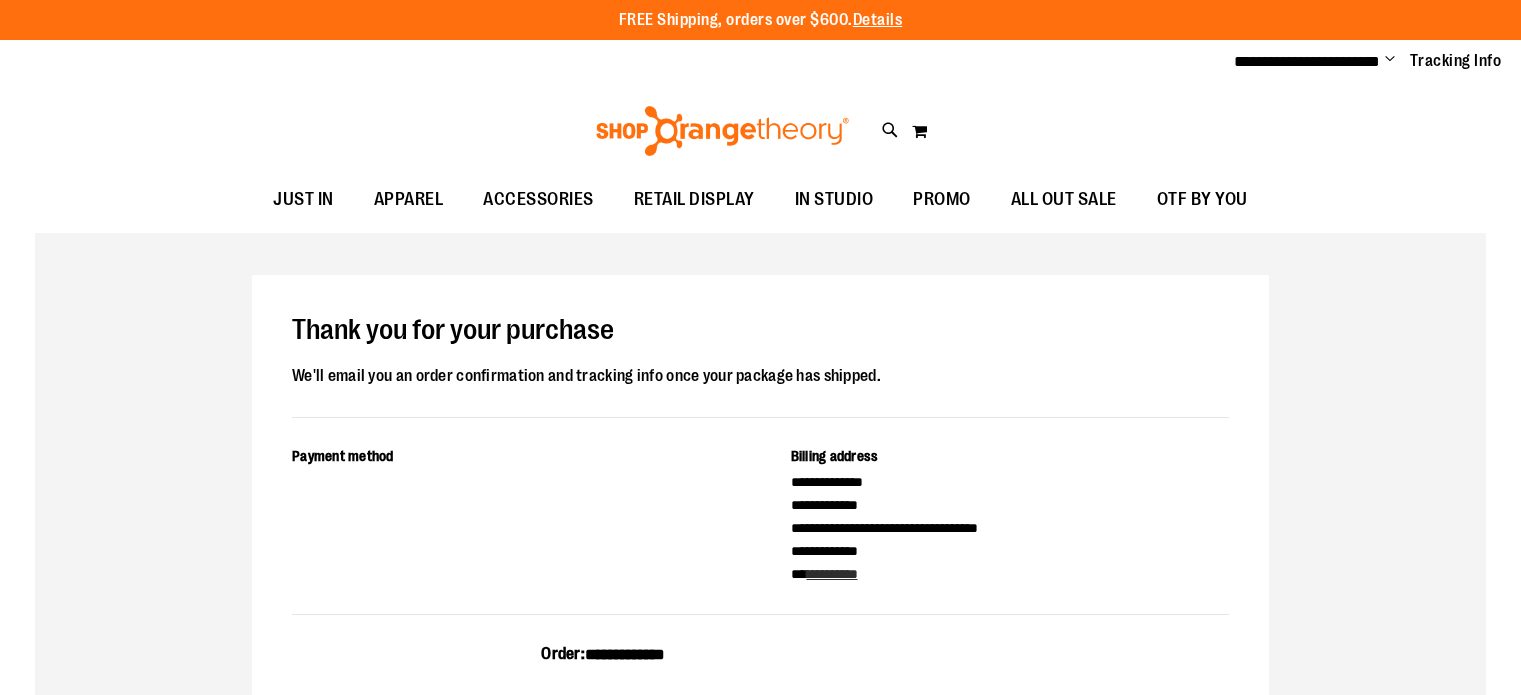 scroll, scrollTop: 0, scrollLeft: 0, axis: both 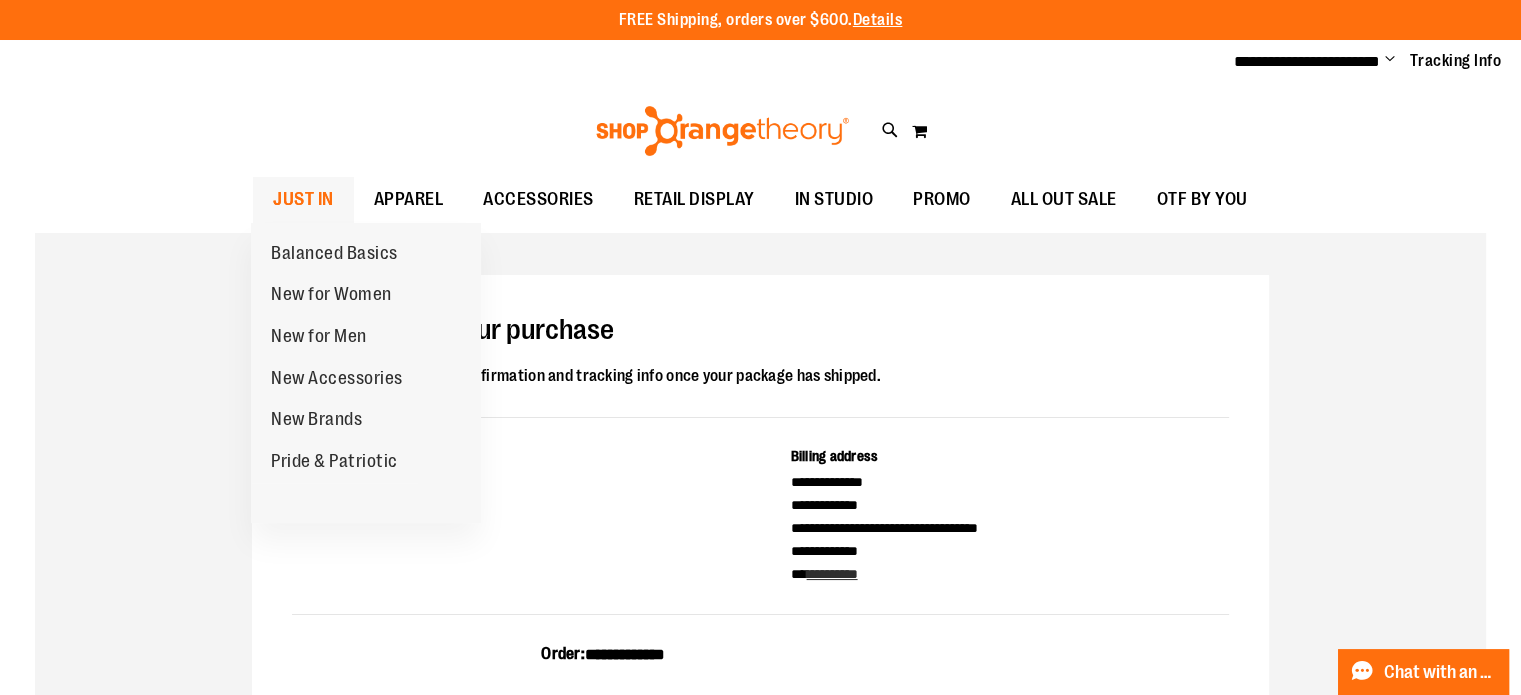 type on "**********" 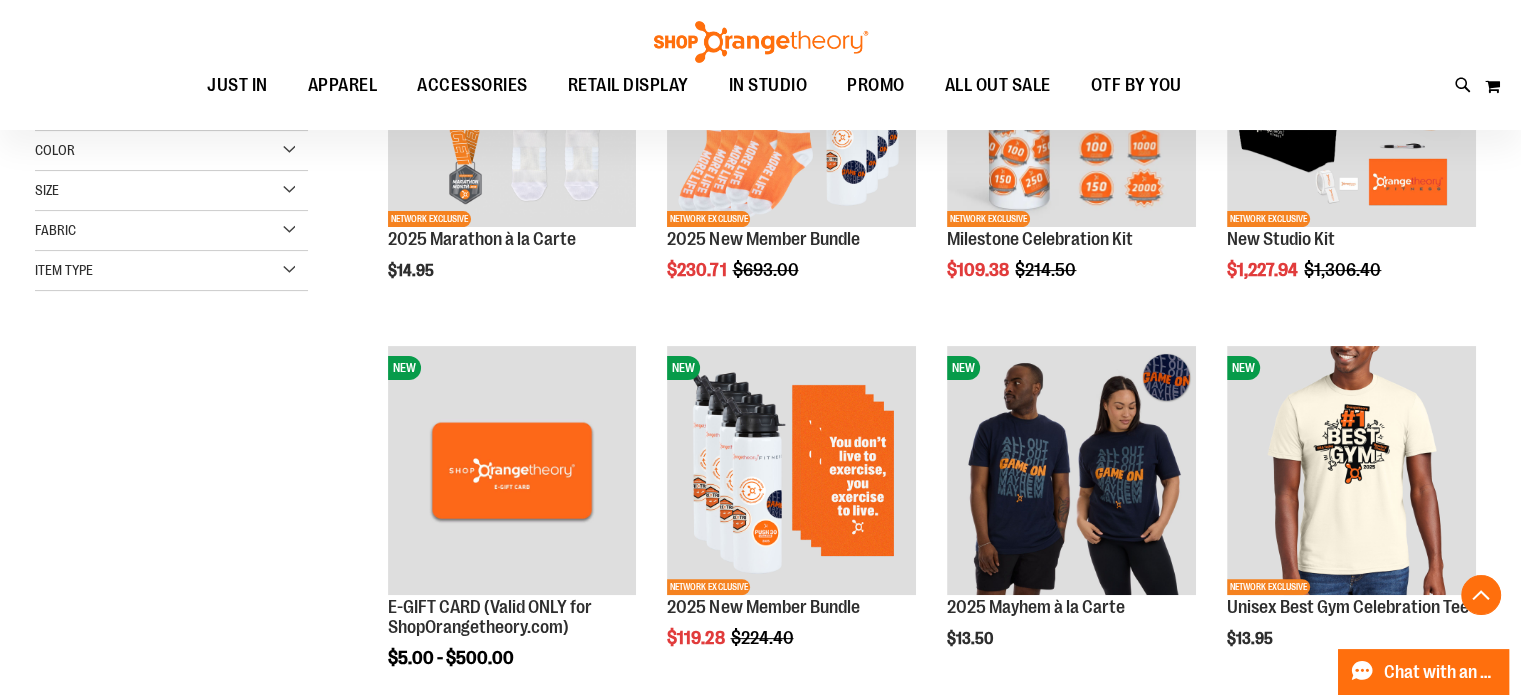 scroll, scrollTop: 432, scrollLeft: 0, axis: vertical 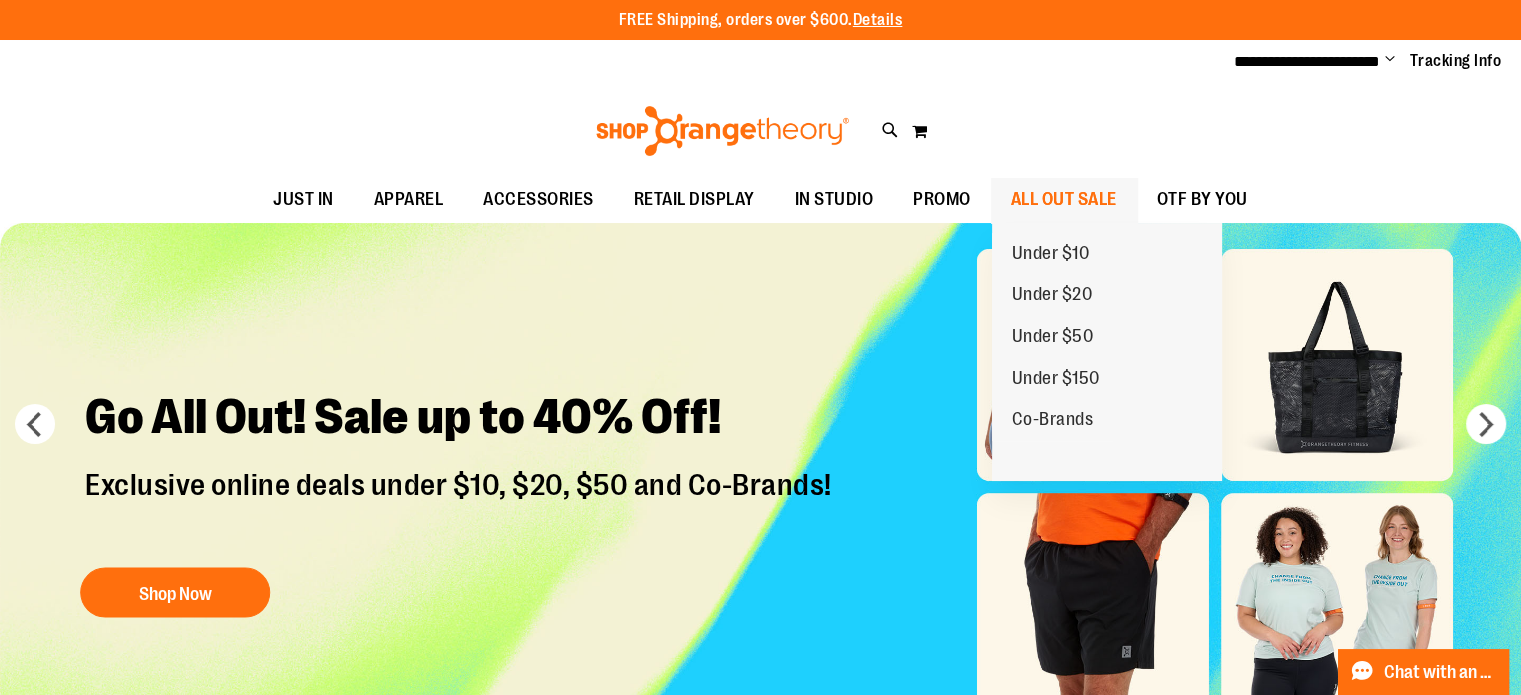 type on "**********" 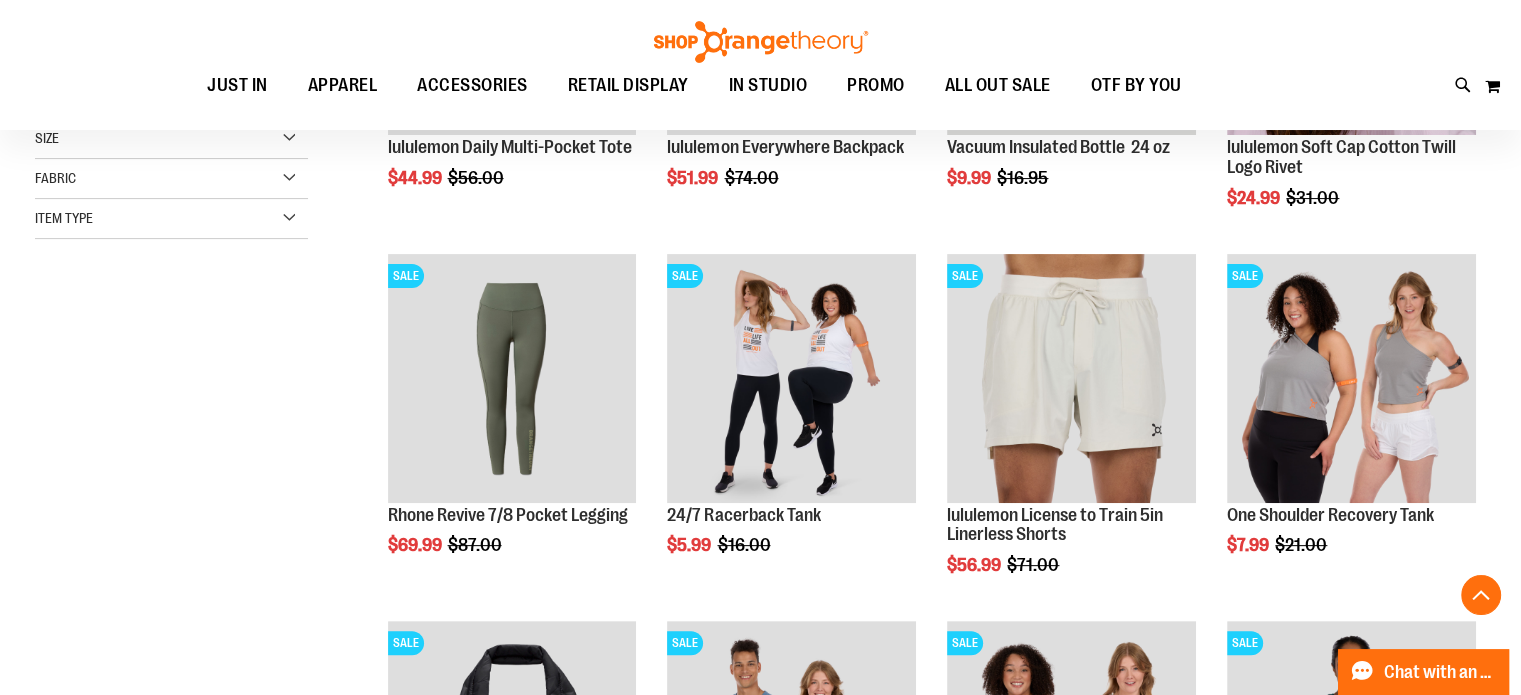 scroll, scrollTop: 524, scrollLeft: 0, axis: vertical 